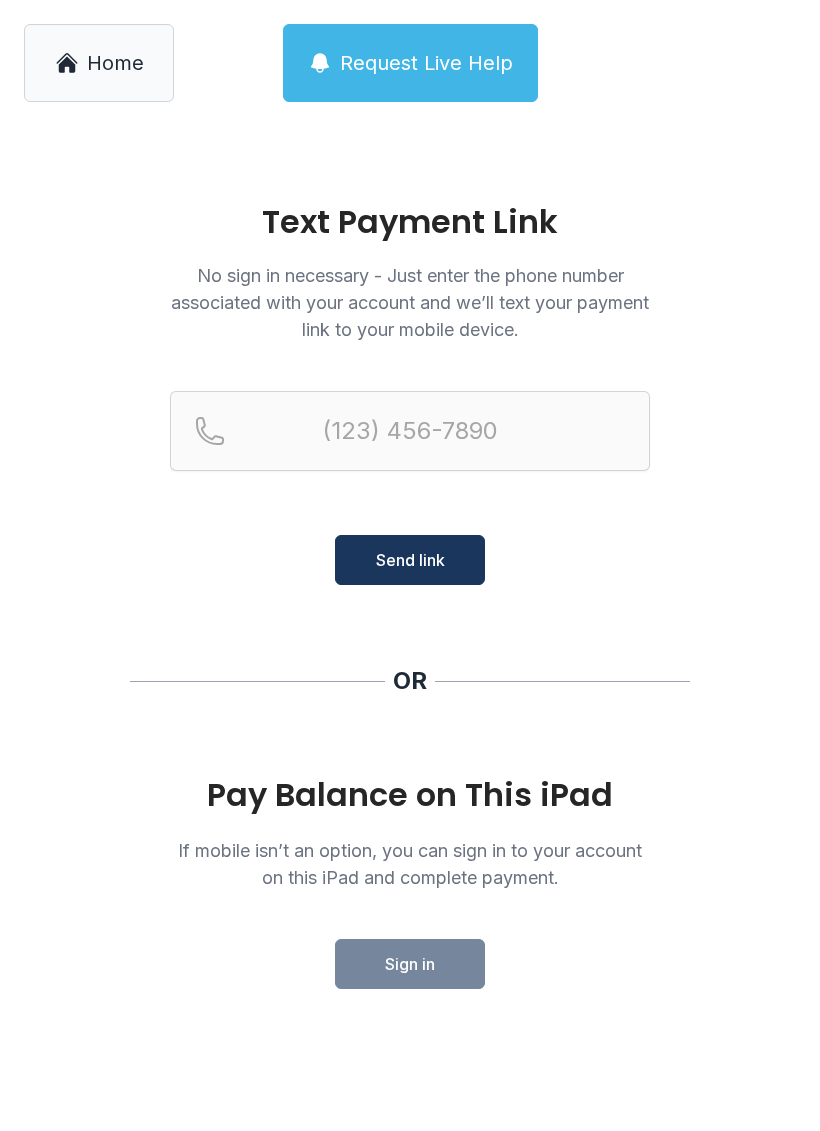 scroll, scrollTop: 0, scrollLeft: 0, axis: both 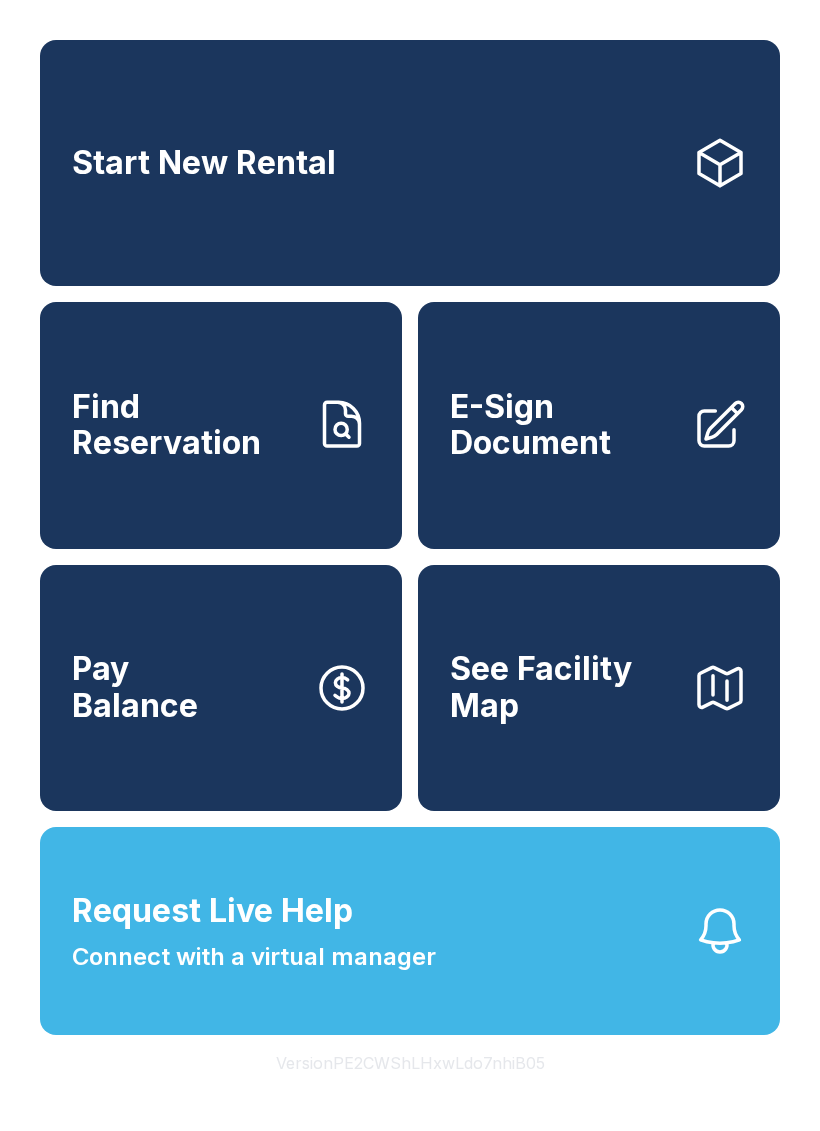 click on "Request Live Help Connect with a virtual manager" at bounding box center [410, 931] 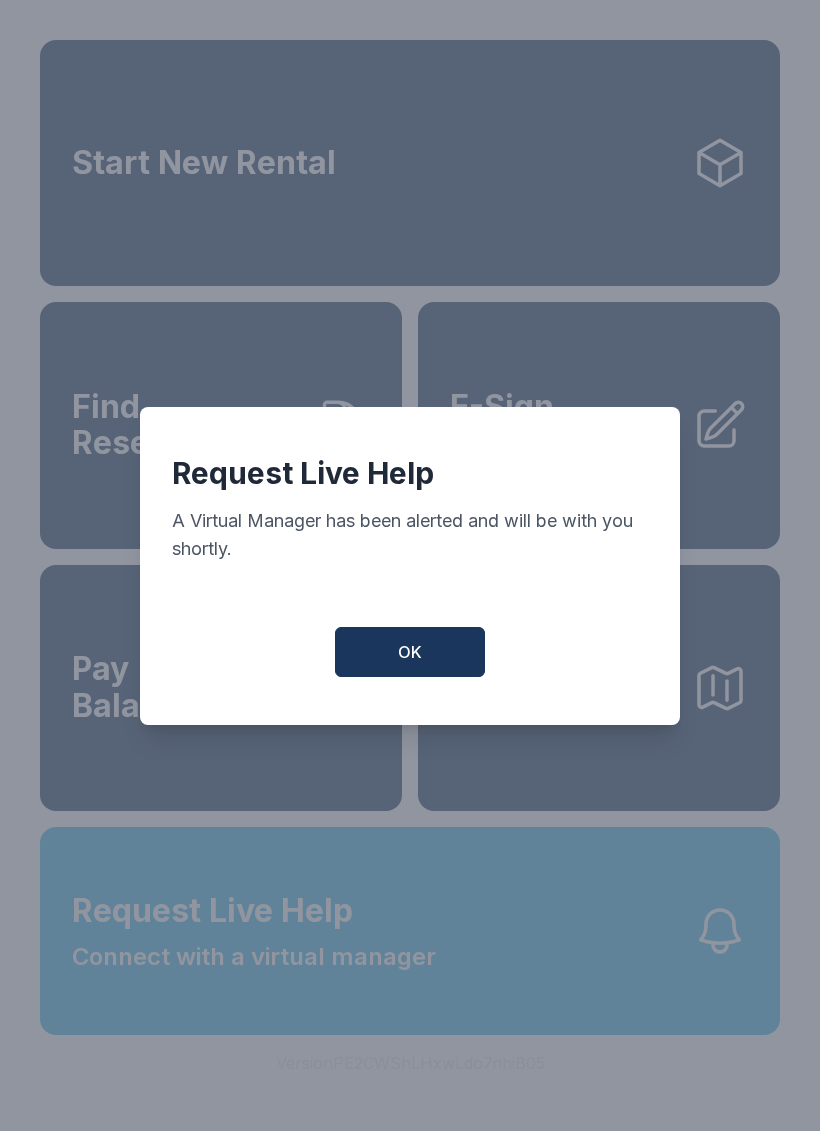 click on "OK" at bounding box center (410, 652) 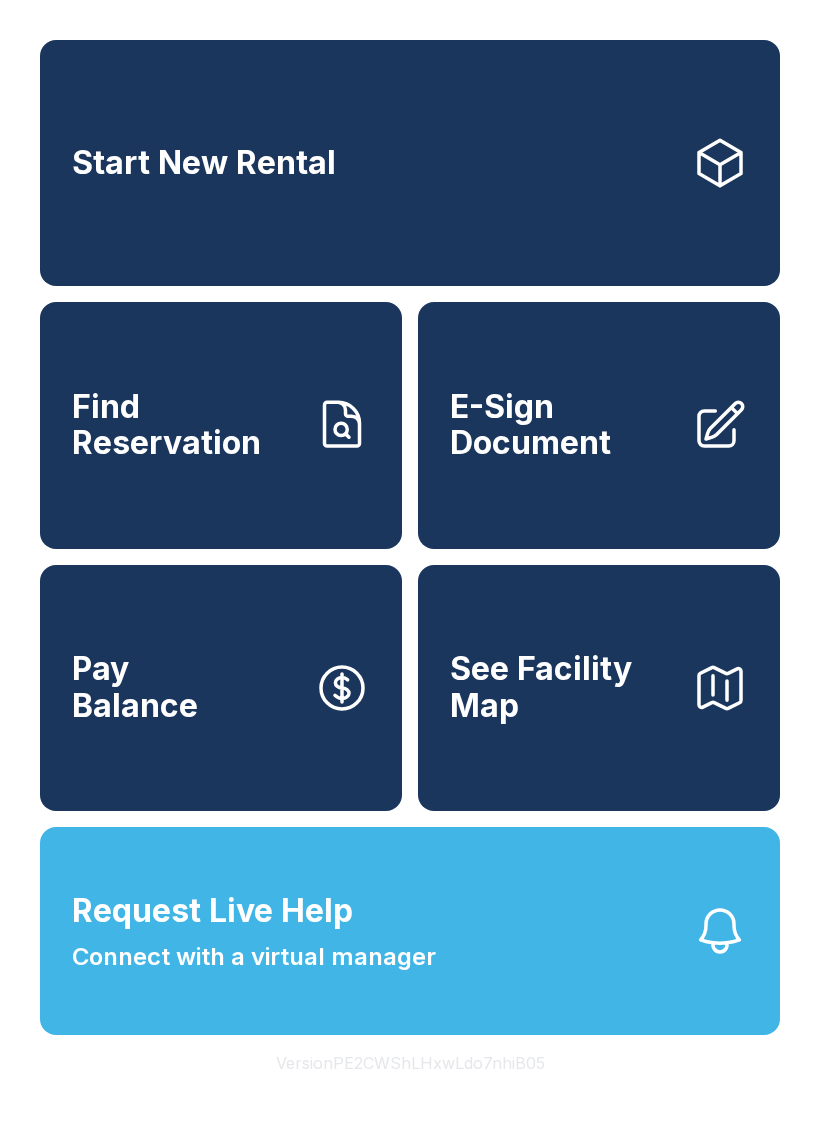 click on "Find Reservation" at bounding box center [185, 425] 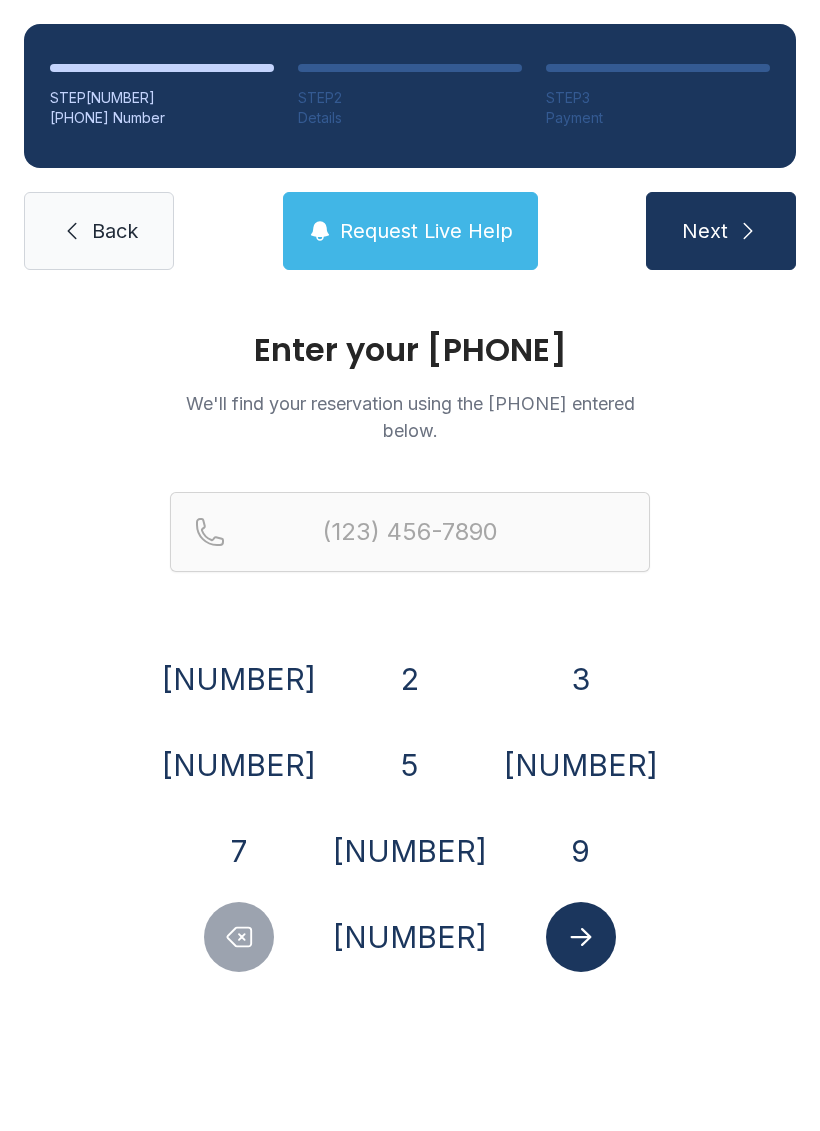 click on "2" at bounding box center (410, 679) 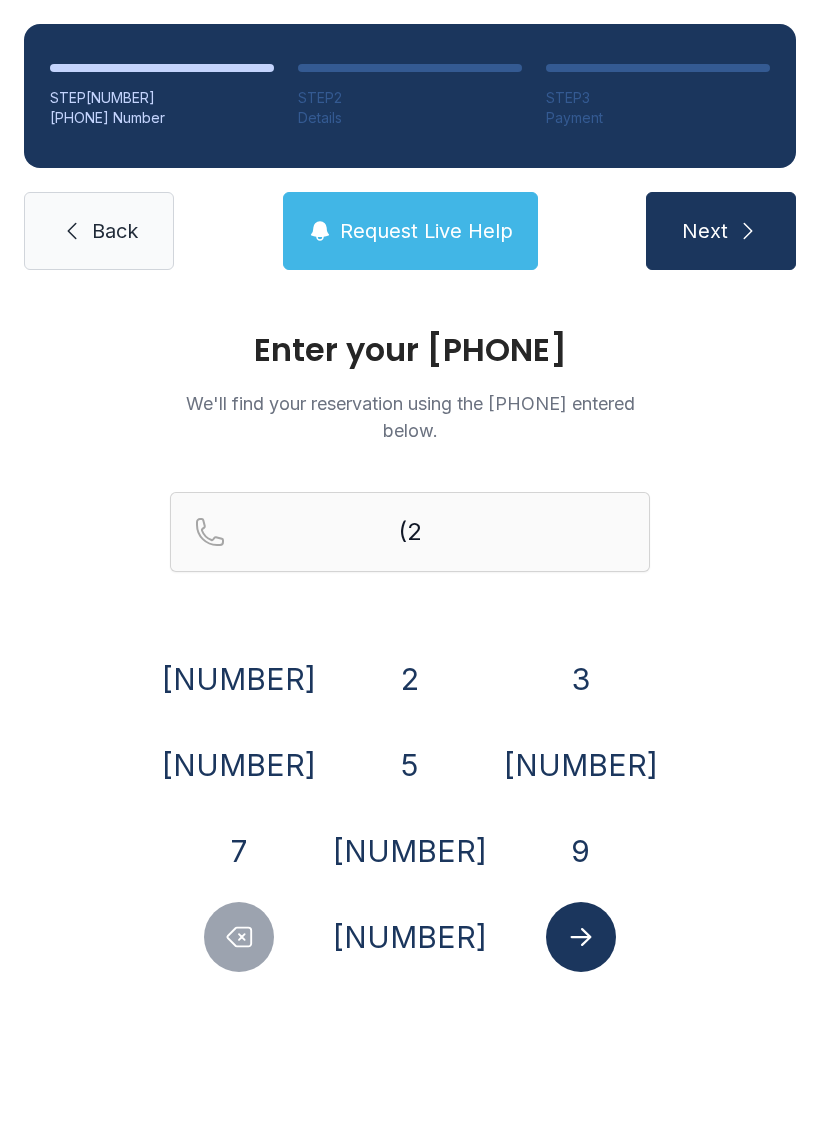 click on "[NUMBER]" at bounding box center [410, 937] 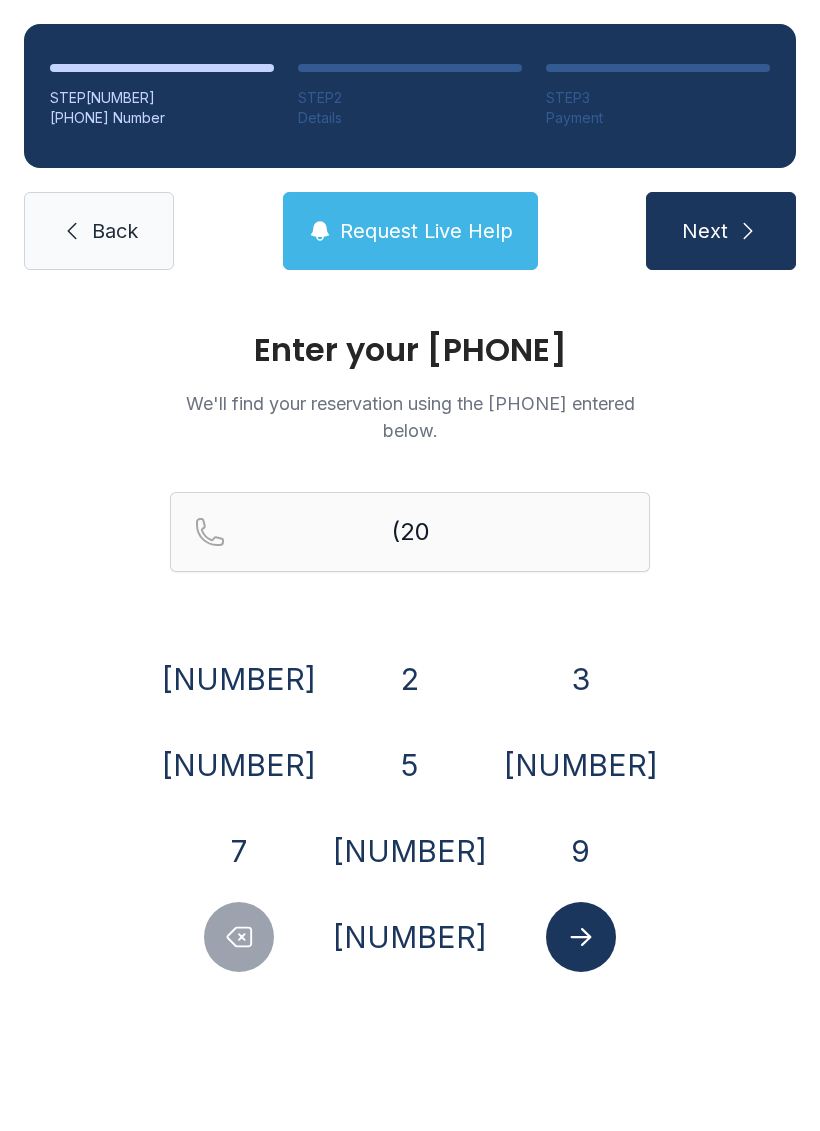 click on "2" at bounding box center [410, 679] 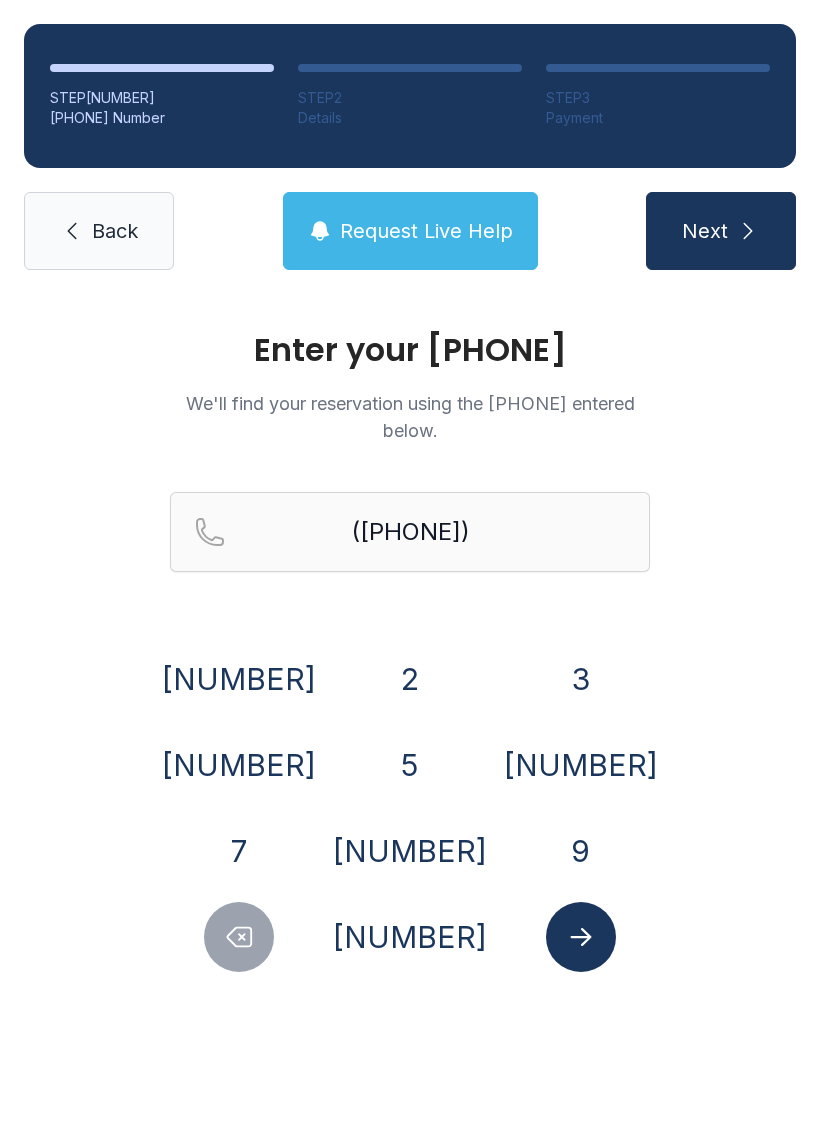 click 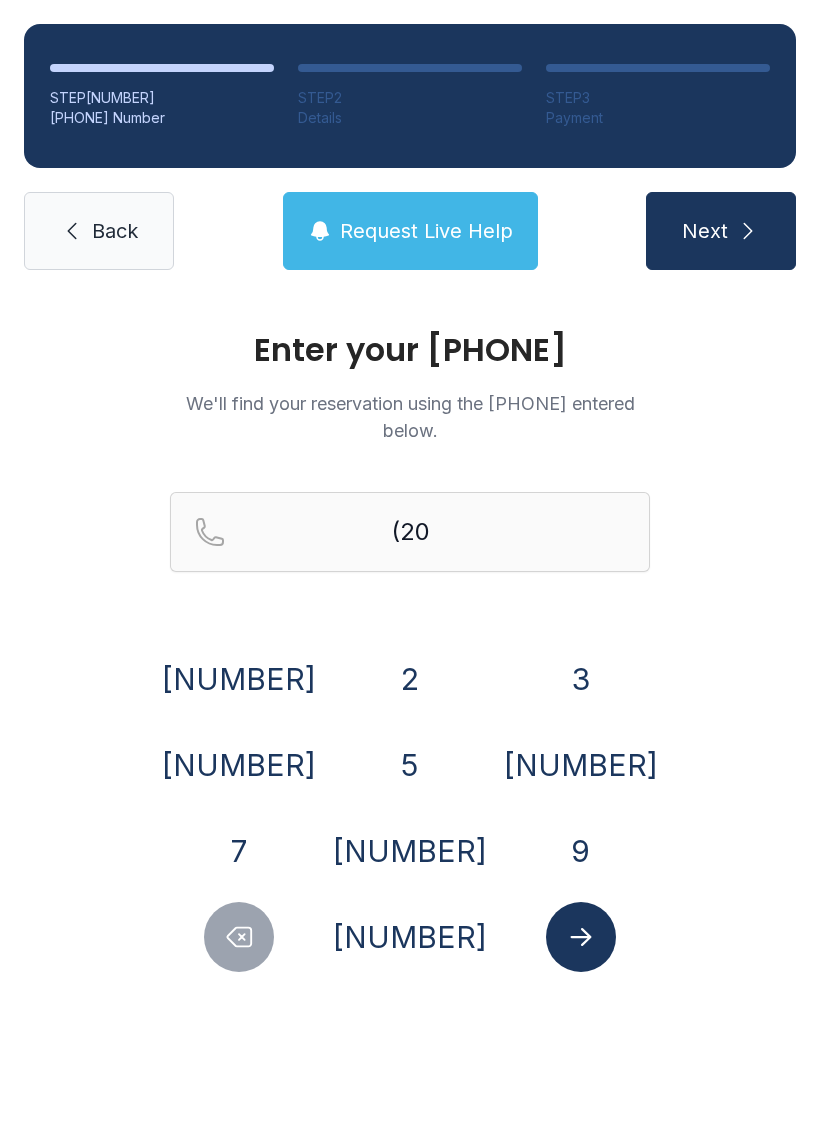 click on "5" at bounding box center (410, 765) 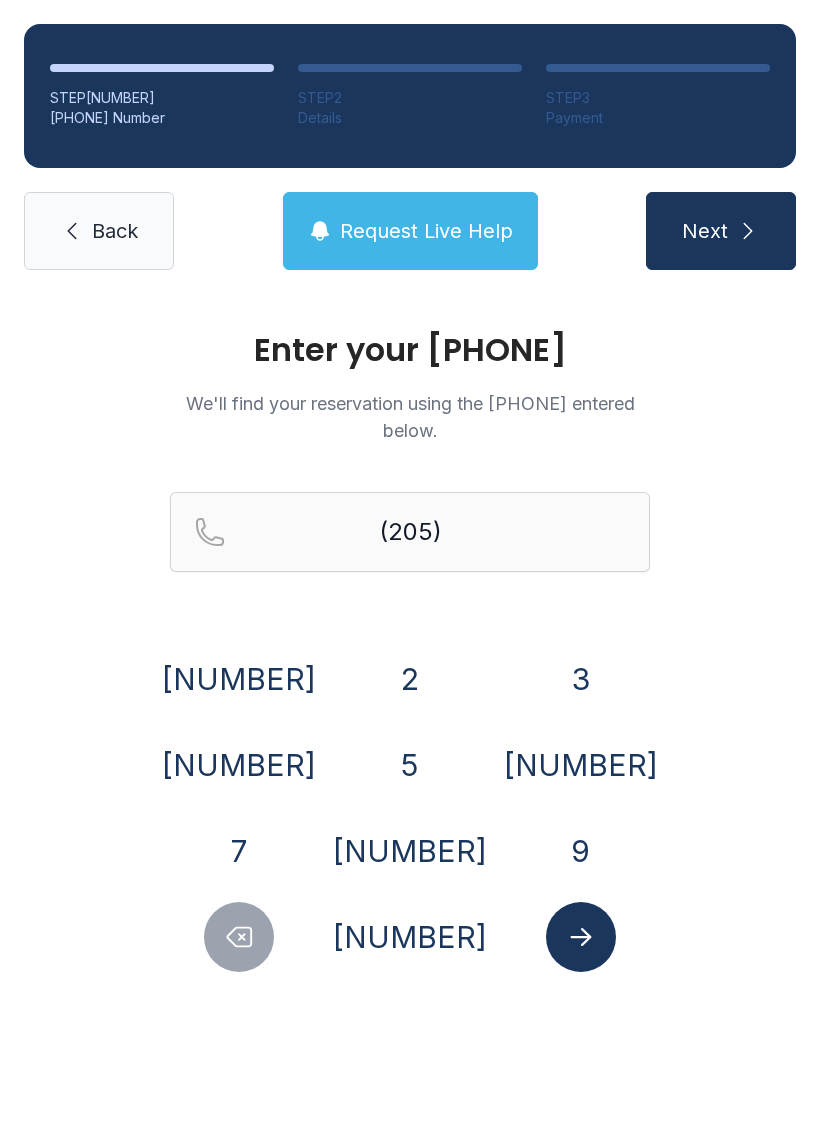 click on "[NUMBER]" at bounding box center [239, 765] 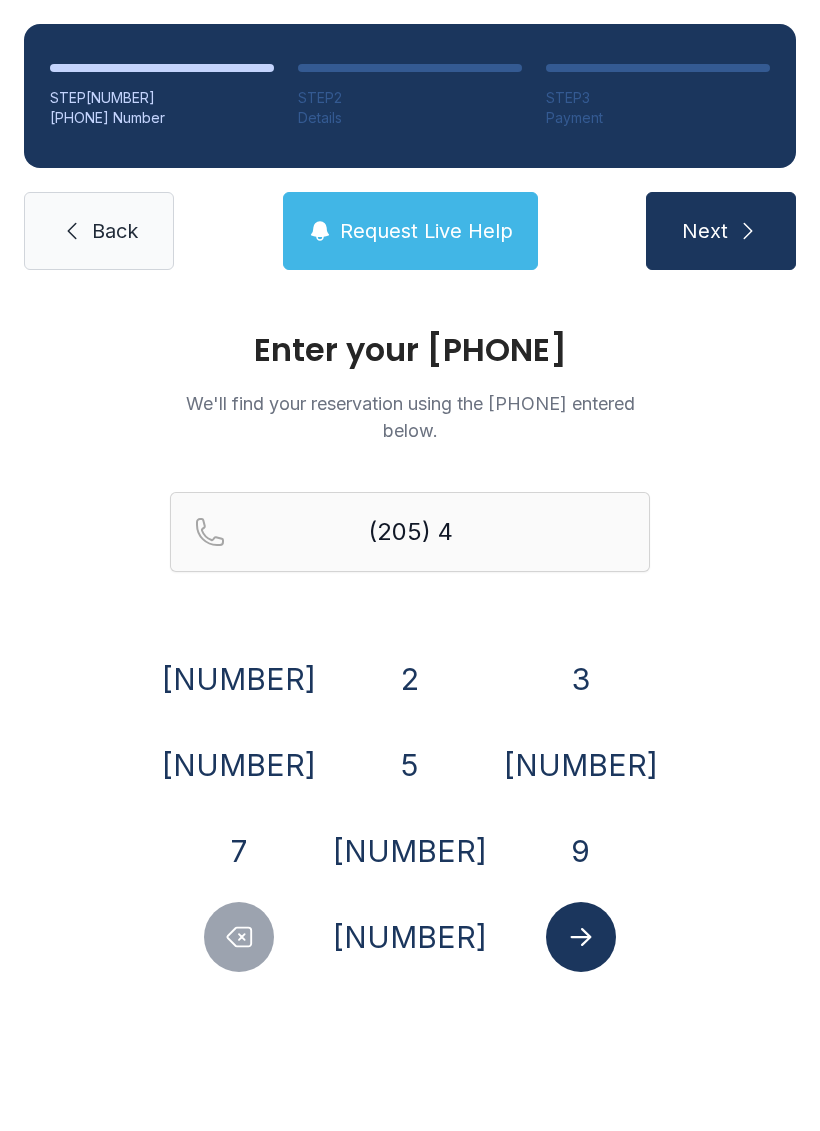 click on "7" at bounding box center (239, 851) 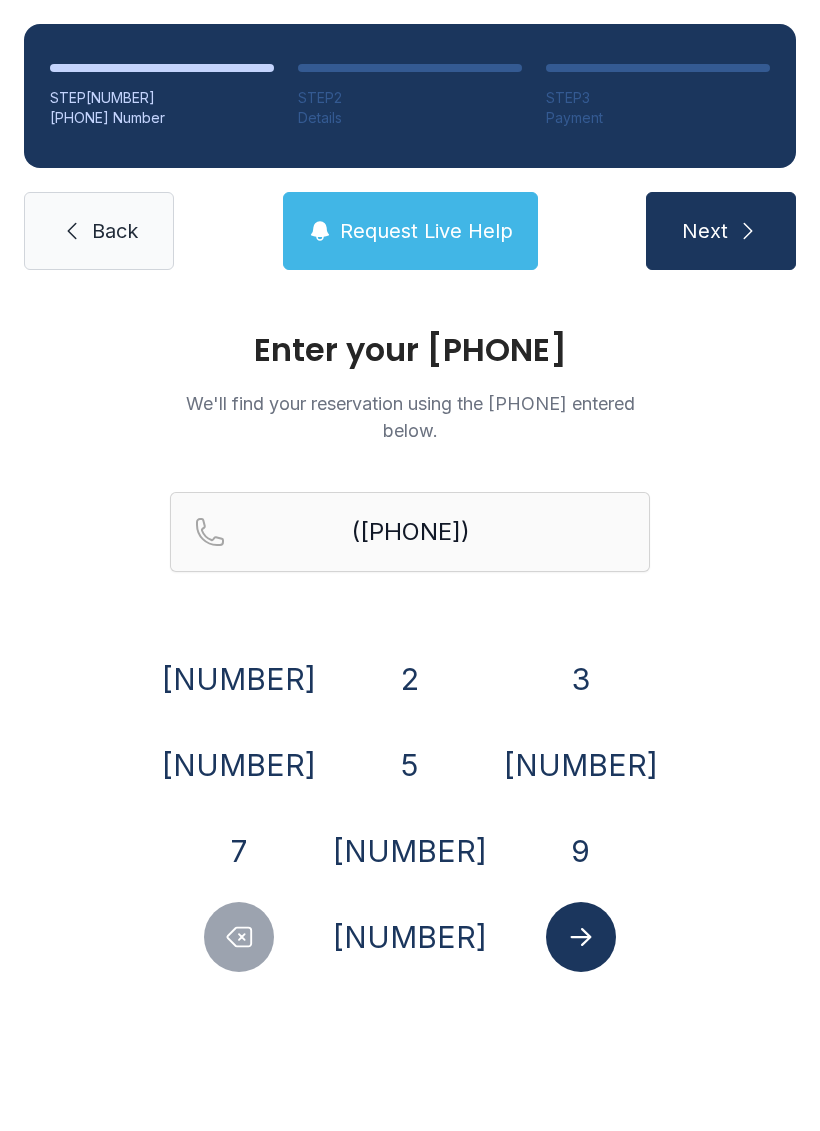 click on "[NUMBER]" at bounding box center (410, 851) 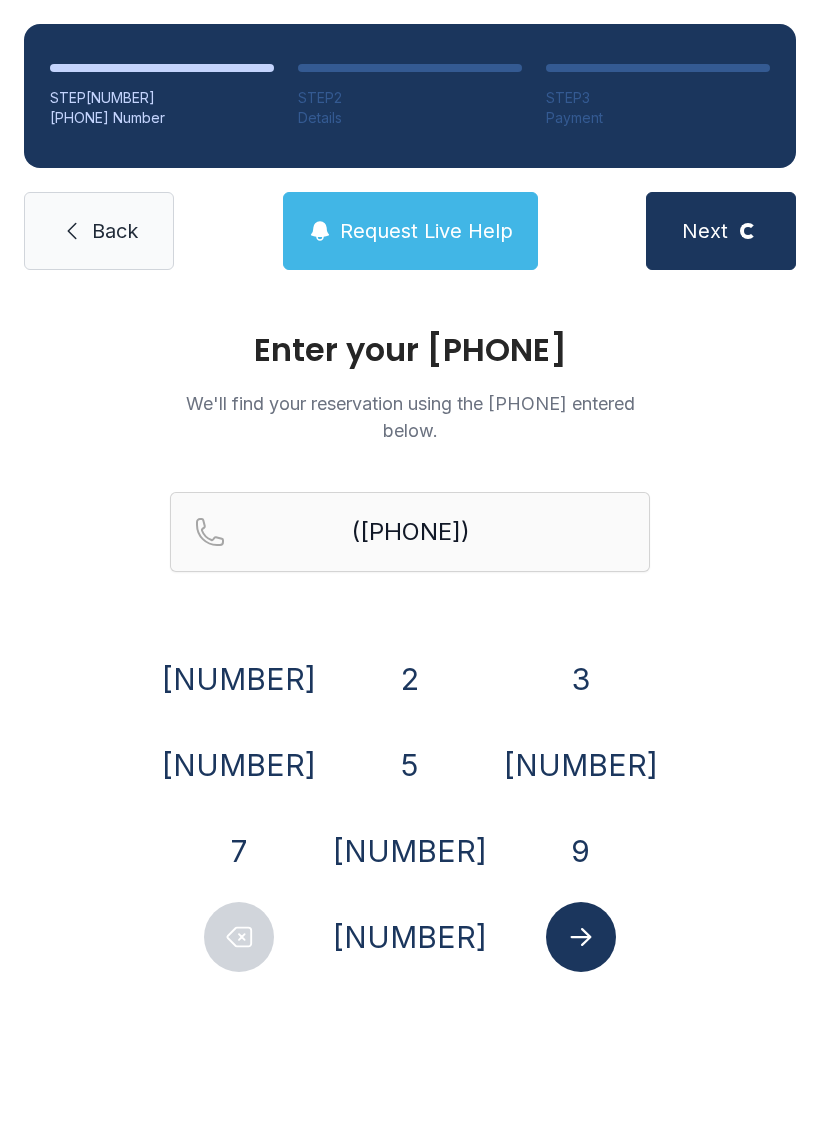 select on "**" 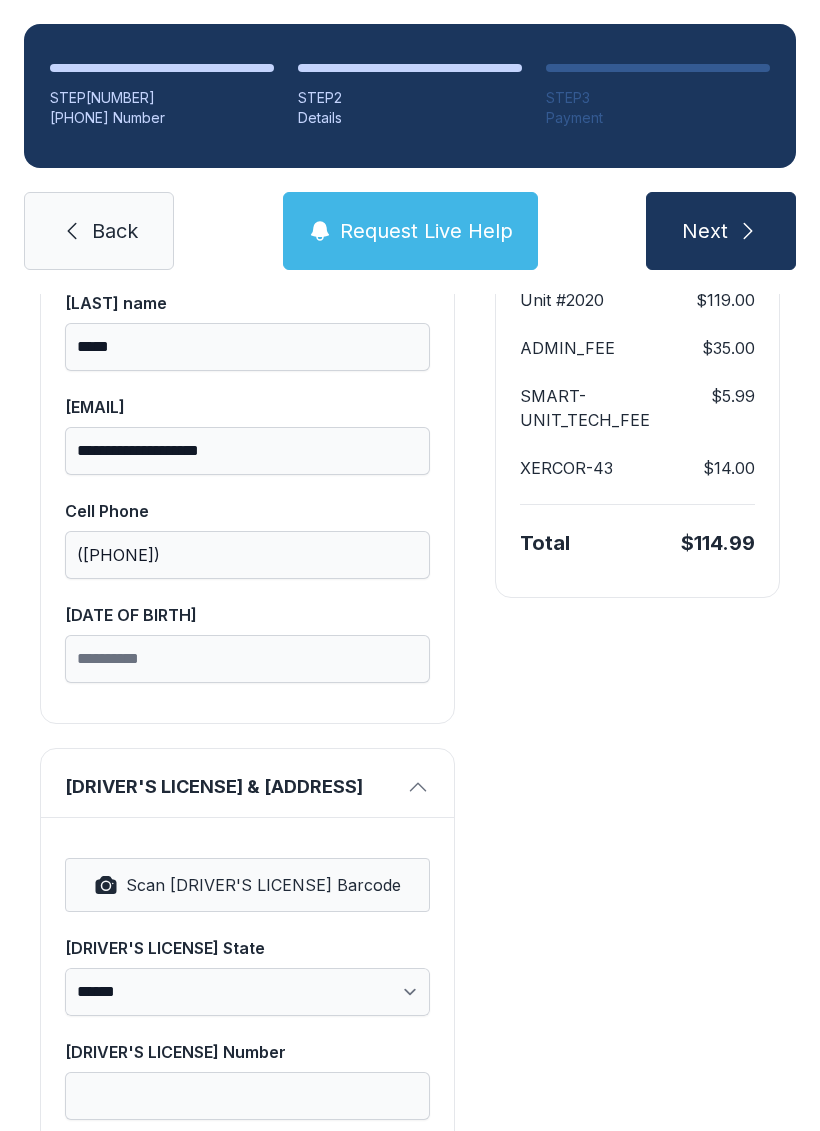 scroll, scrollTop: 328, scrollLeft: 0, axis: vertical 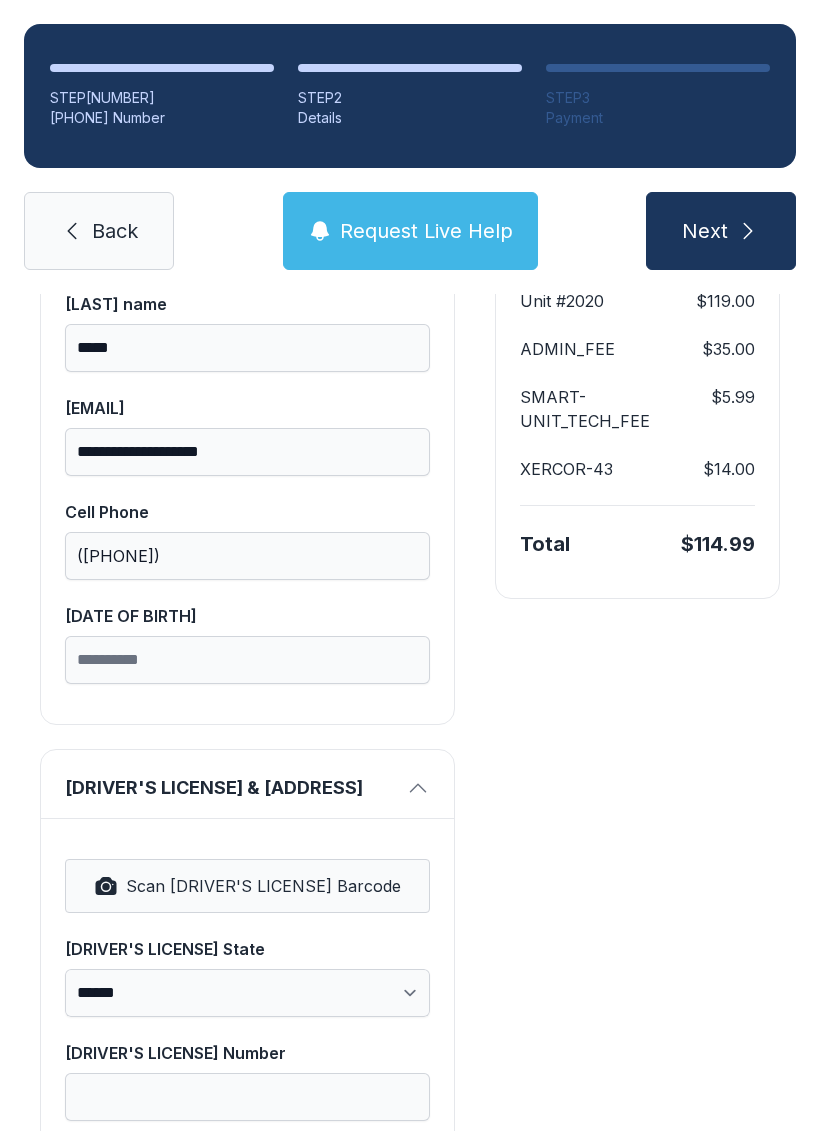 click on "Request Live Help" at bounding box center (426, 231) 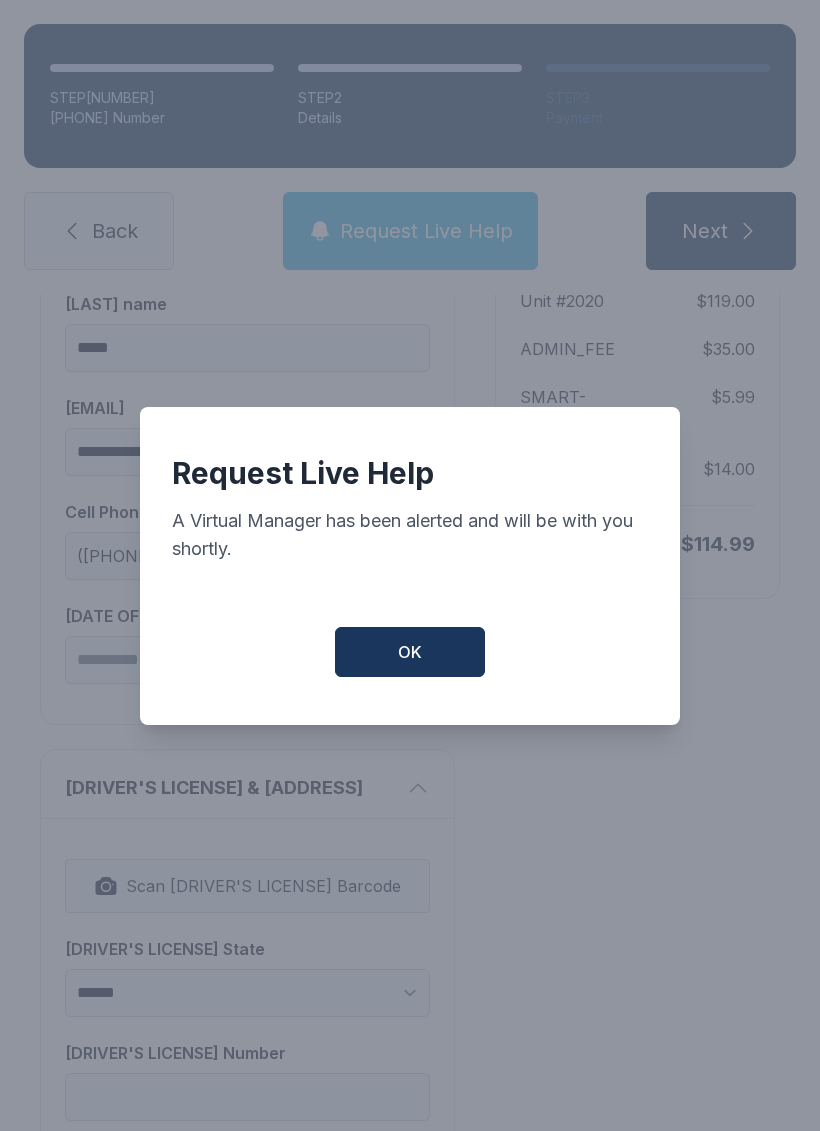click on "OK" at bounding box center (410, 652) 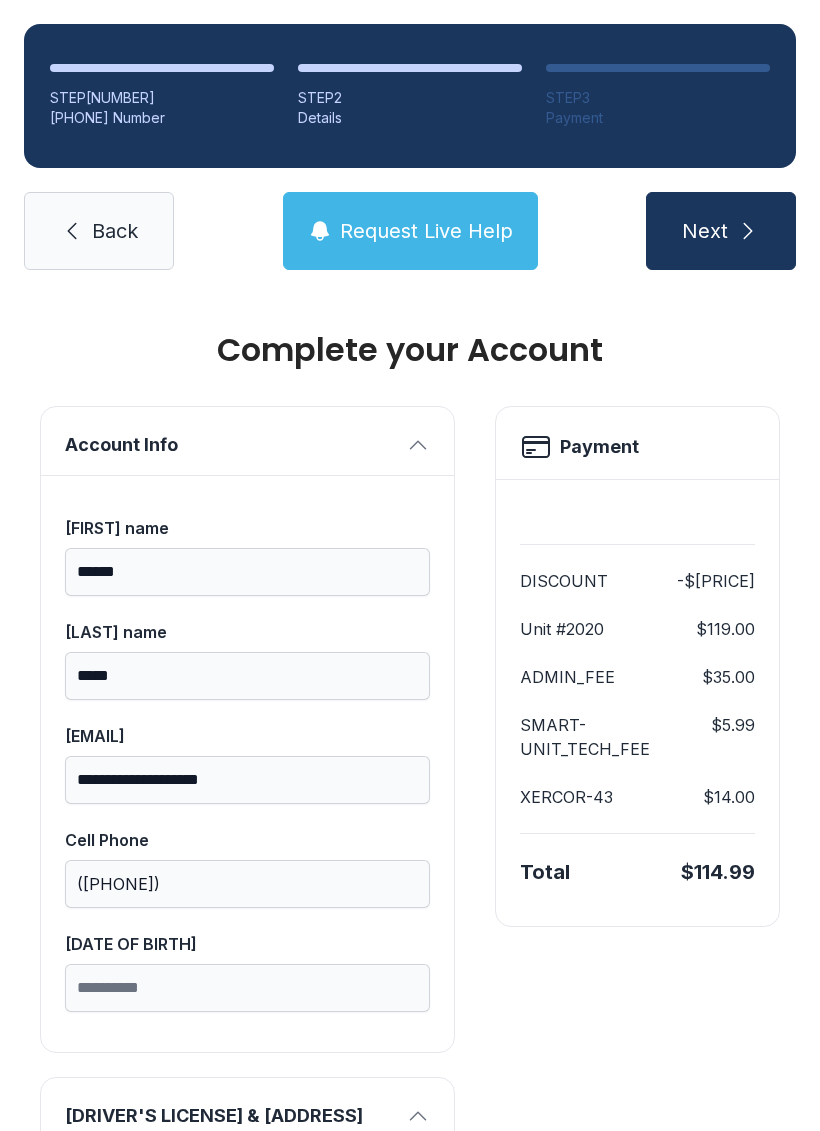scroll, scrollTop: 0, scrollLeft: 0, axis: both 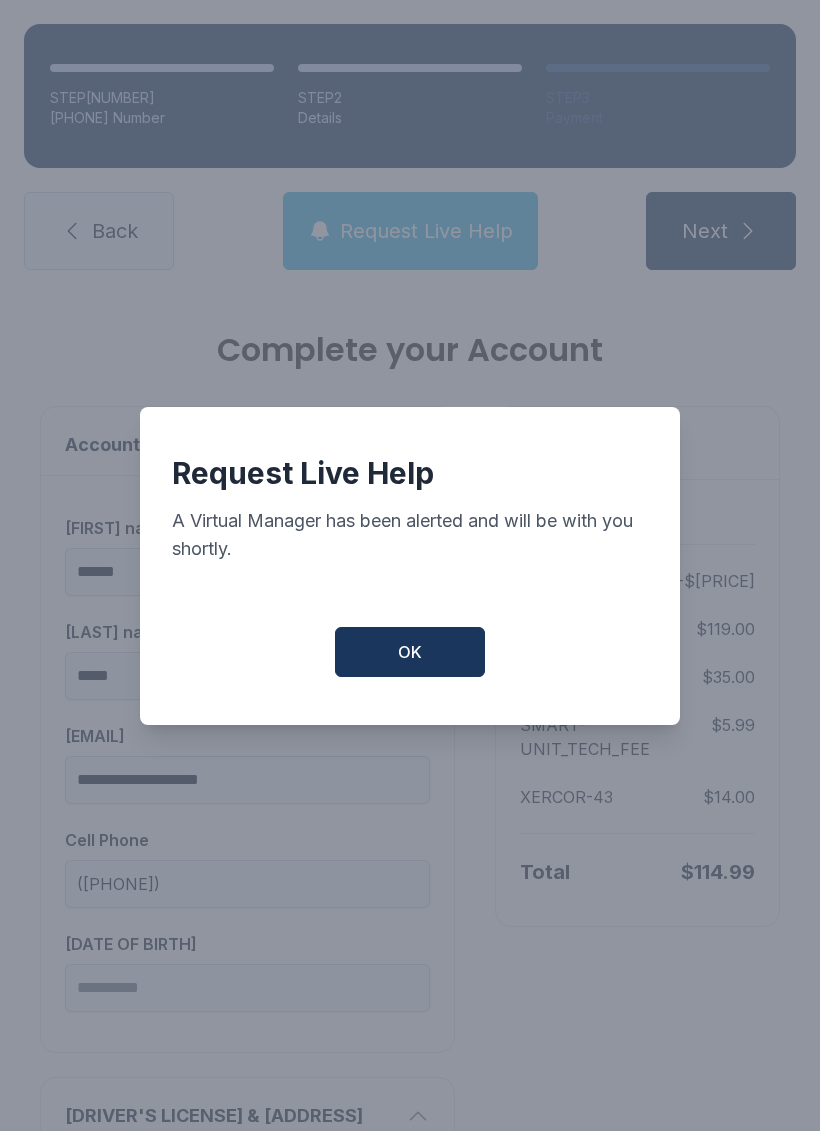 click on "OK" at bounding box center [410, 652] 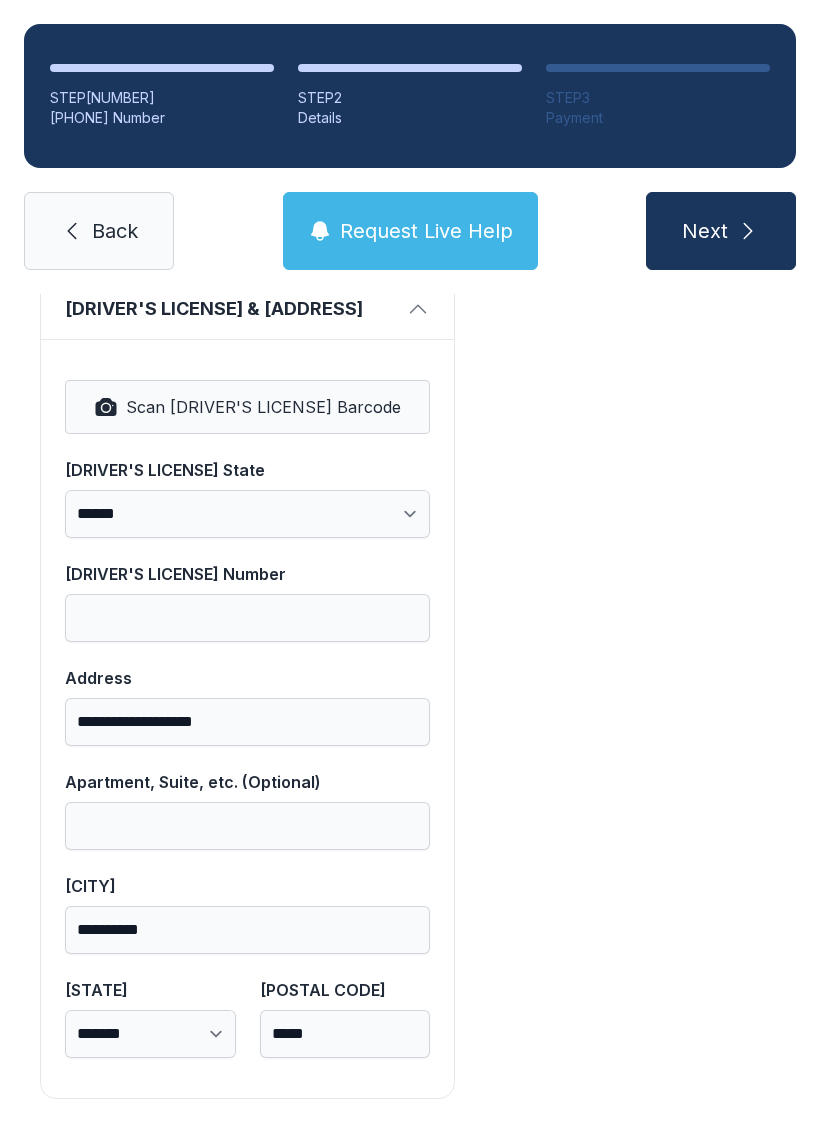 scroll, scrollTop: 806, scrollLeft: 0, axis: vertical 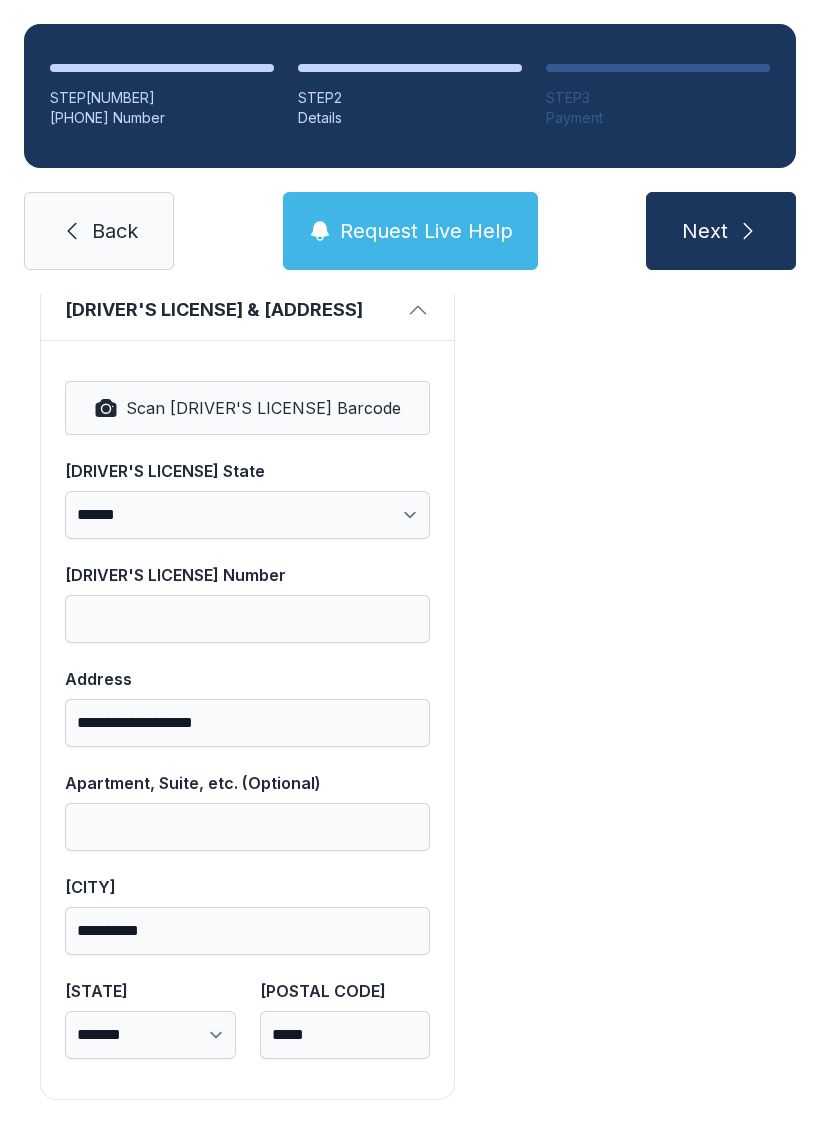 click on "Request Live Help" at bounding box center [410, 231] 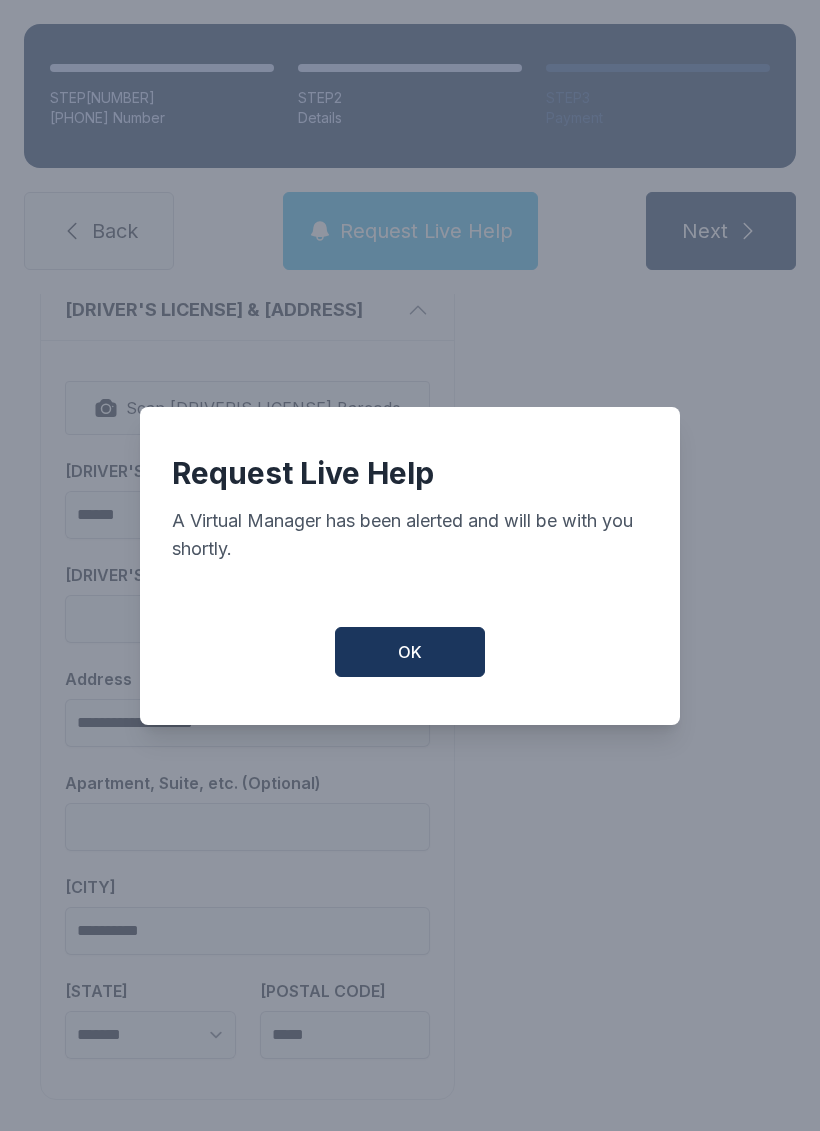 click on "OK" at bounding box center [410, 652] 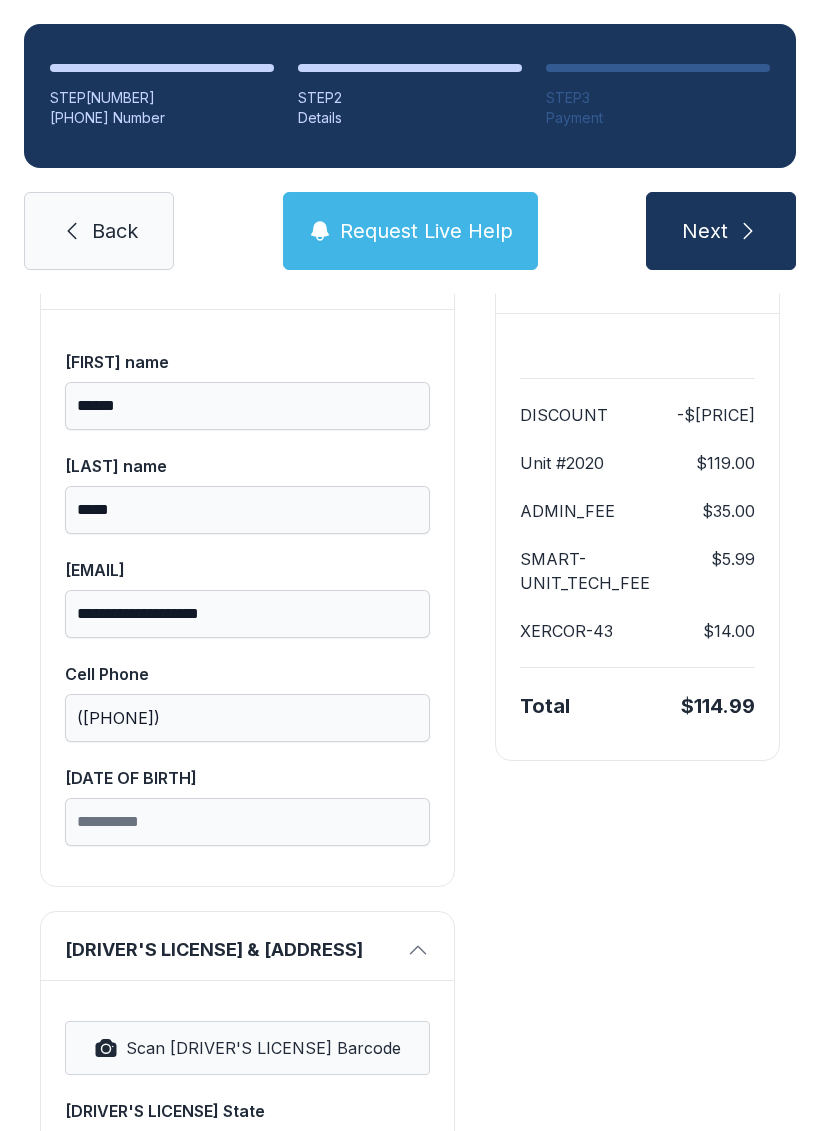 scroll, scrollTop: 167, scrollLeft: 0, axis: vertical 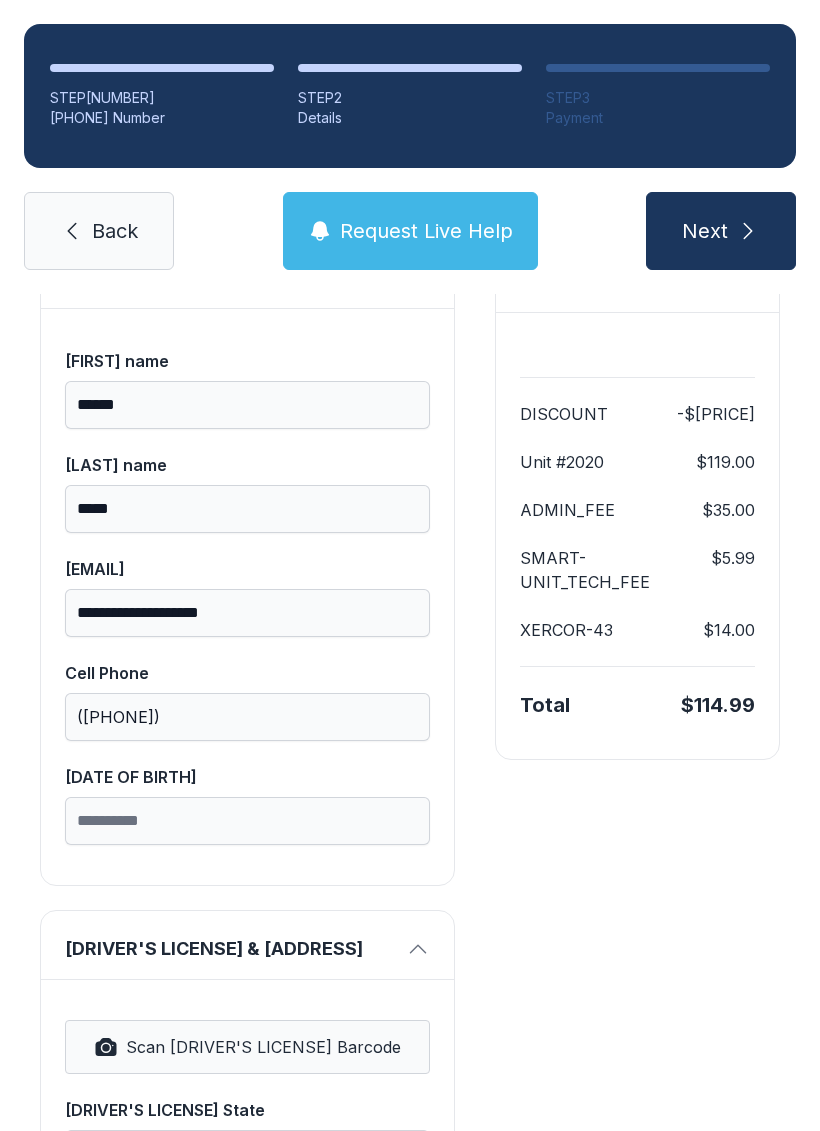 click on "Request Live Help" at bounding box center (426, 231) 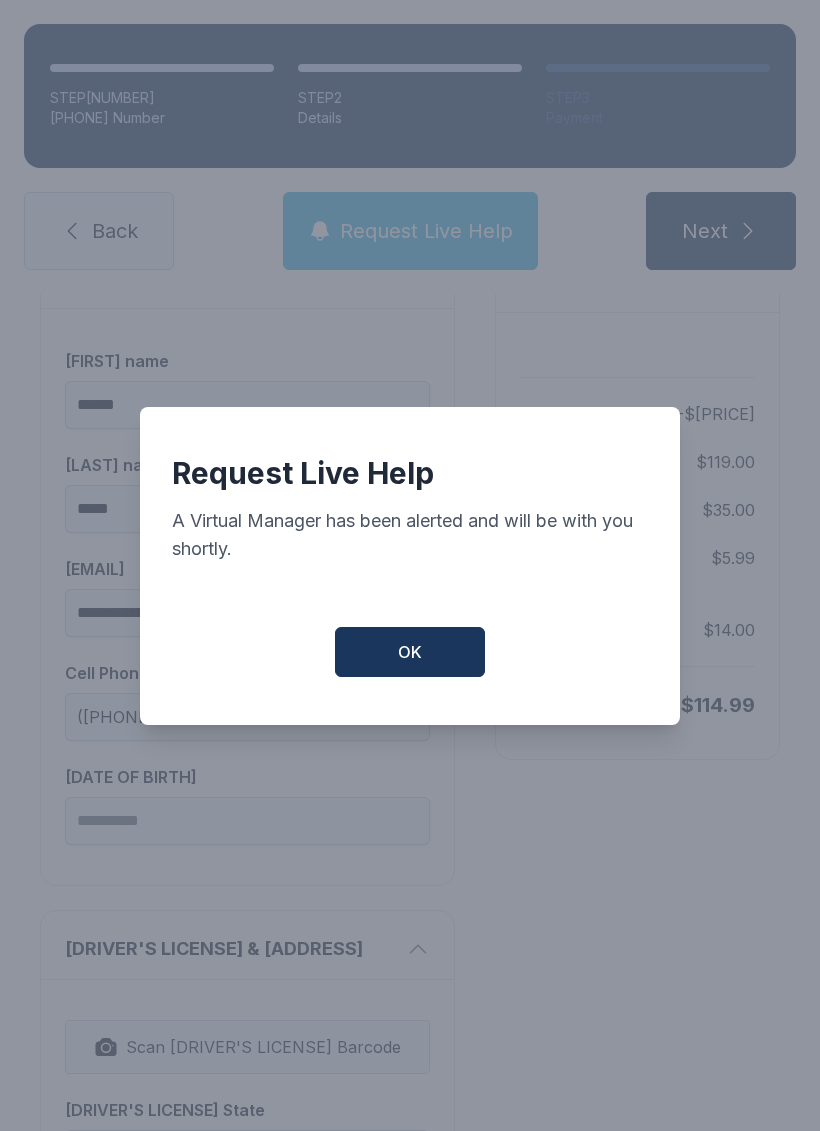 click on "OK" at bounding box center [410, 652] 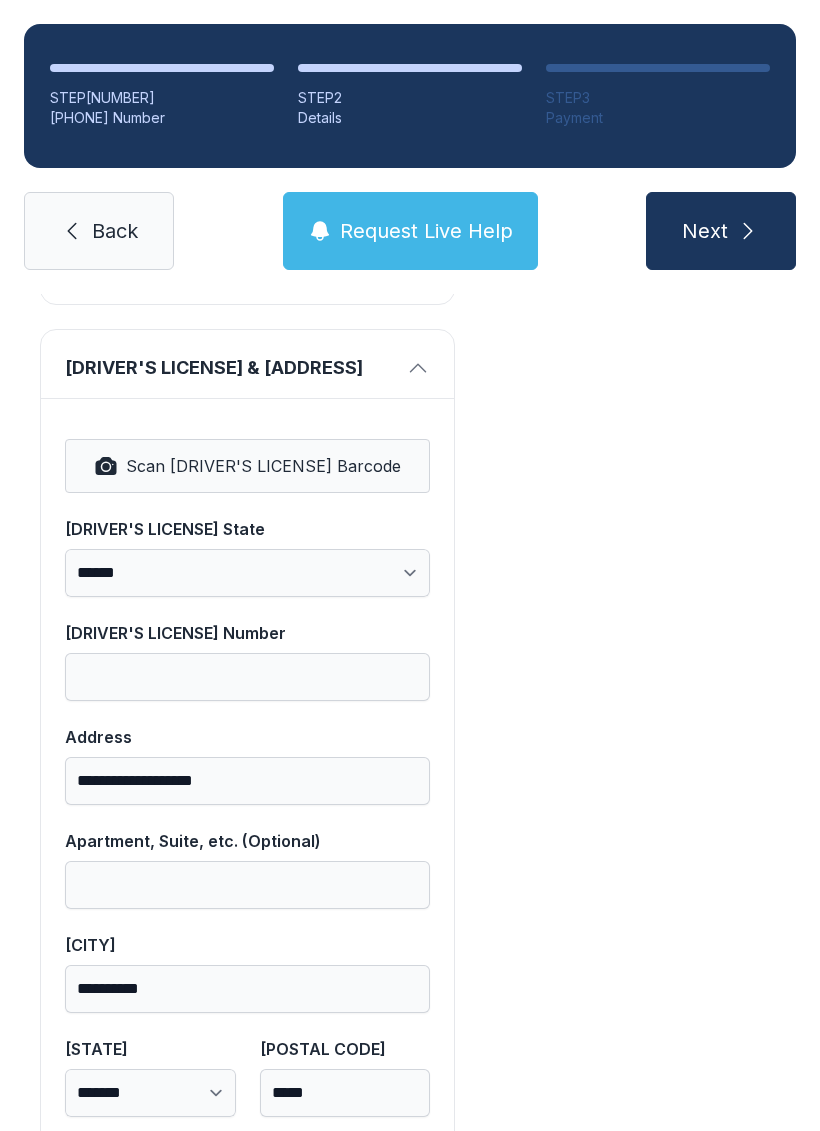 click on "Request Live Help" at bounding box center (426, 231) 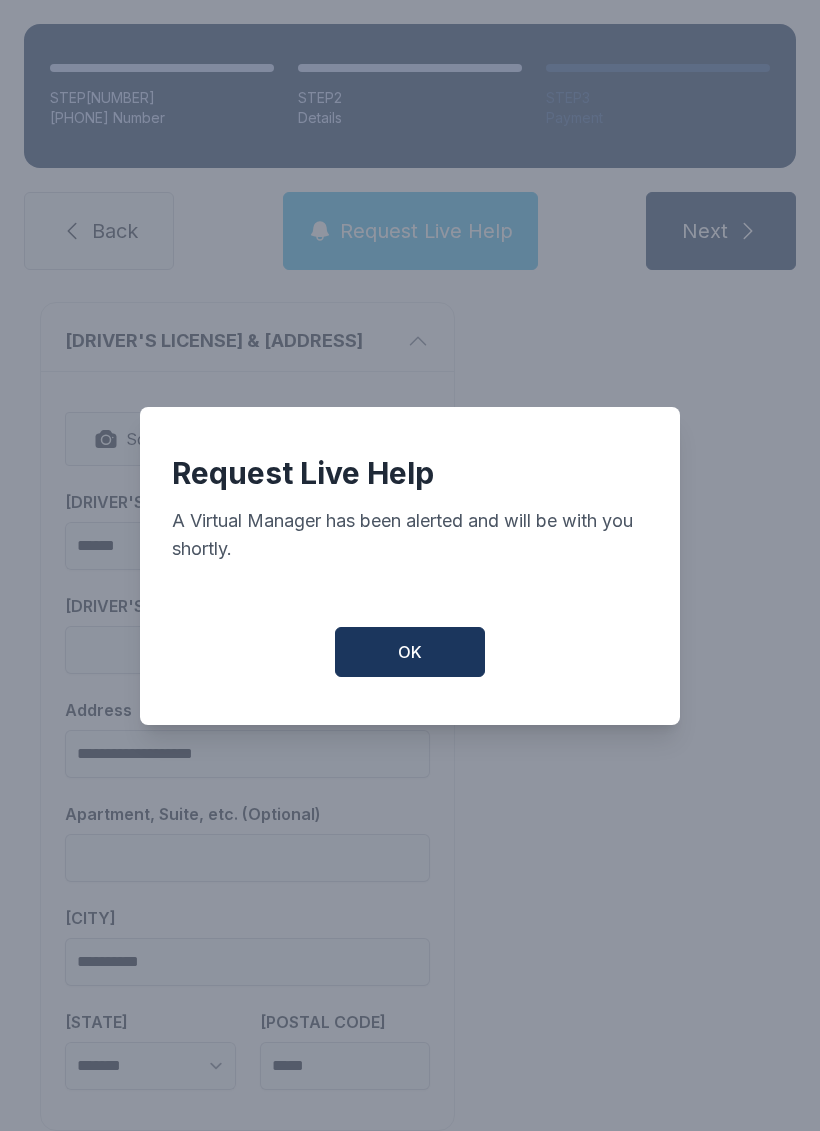 scroll, scrollTop: 777, scrollLeft: 0, axis: vertical 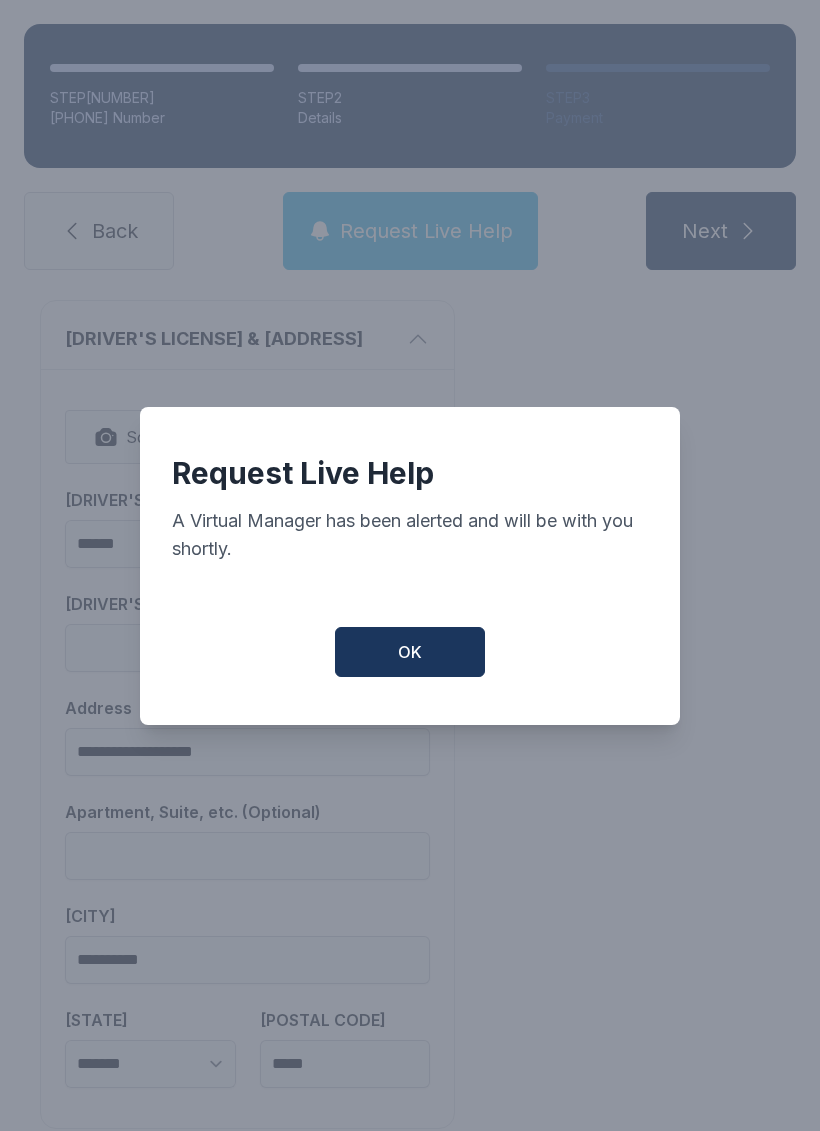 click on "OK" at bounding box center [410, 652] 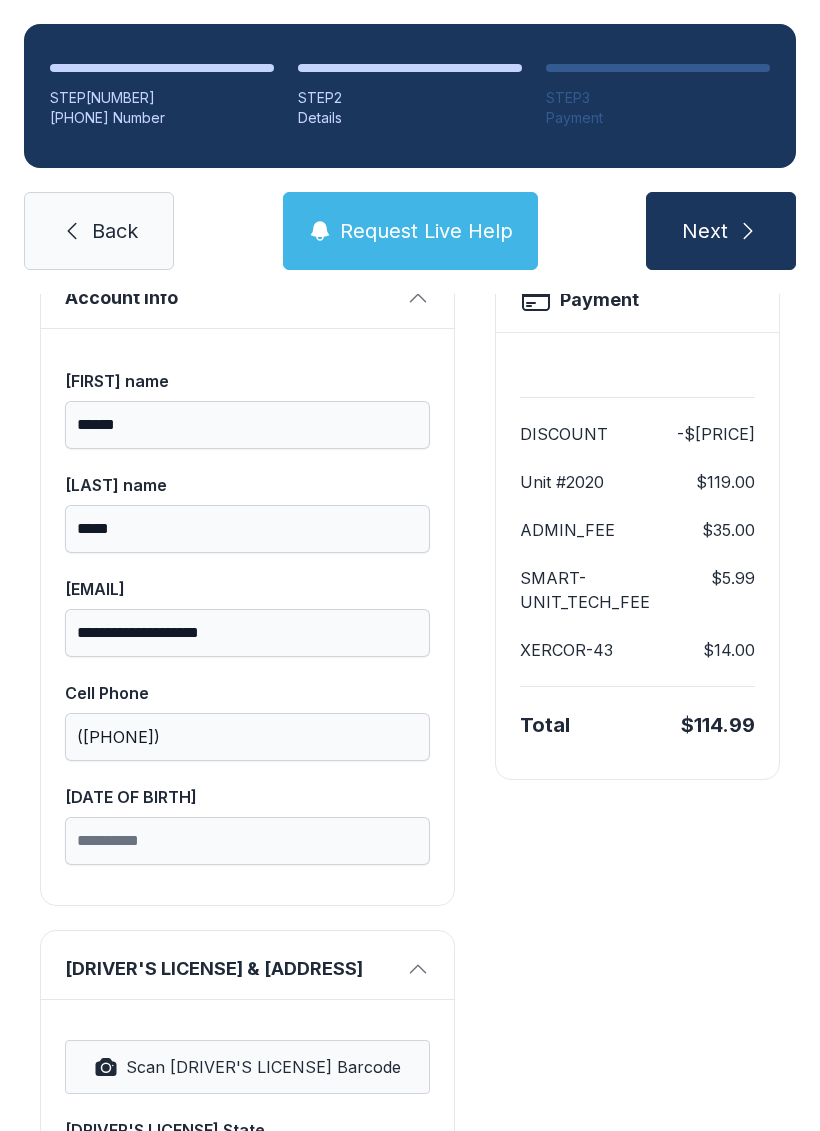 scroll, scrollTop: 149, scrollLeft: 0, axis: vertical 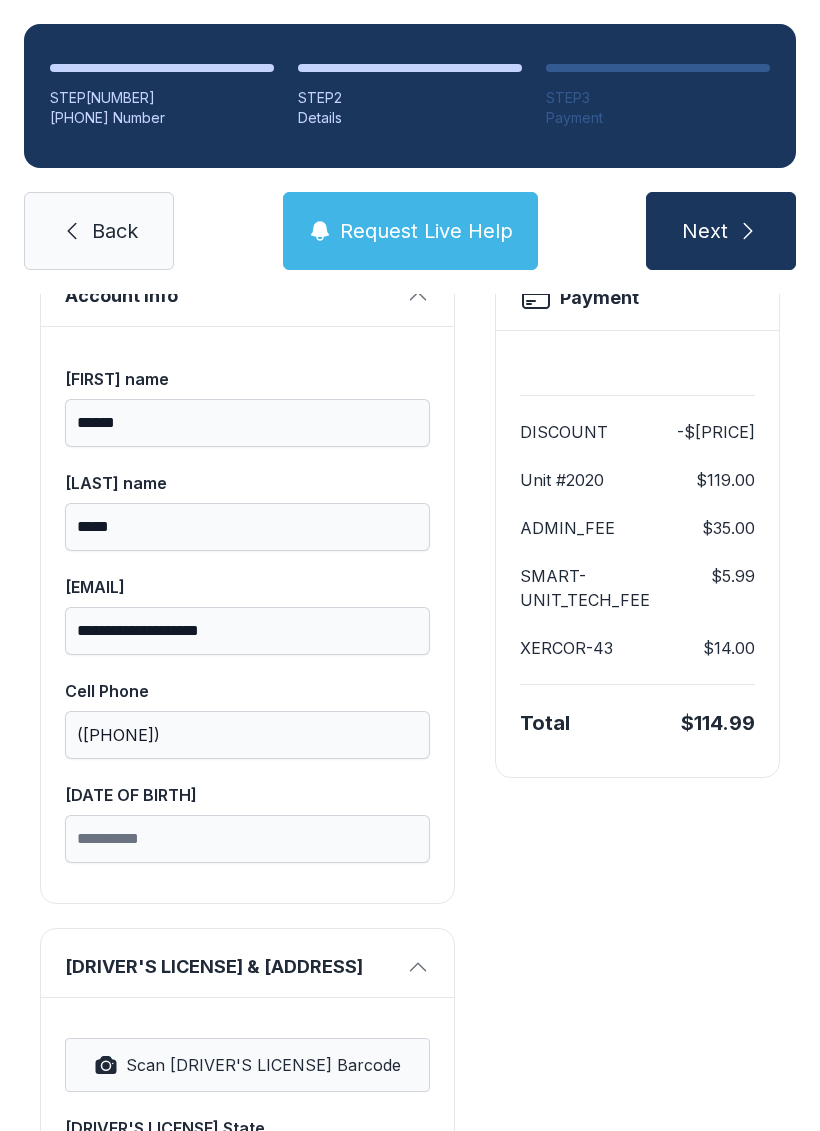 click on "Back" at bounding box center [99, 231] 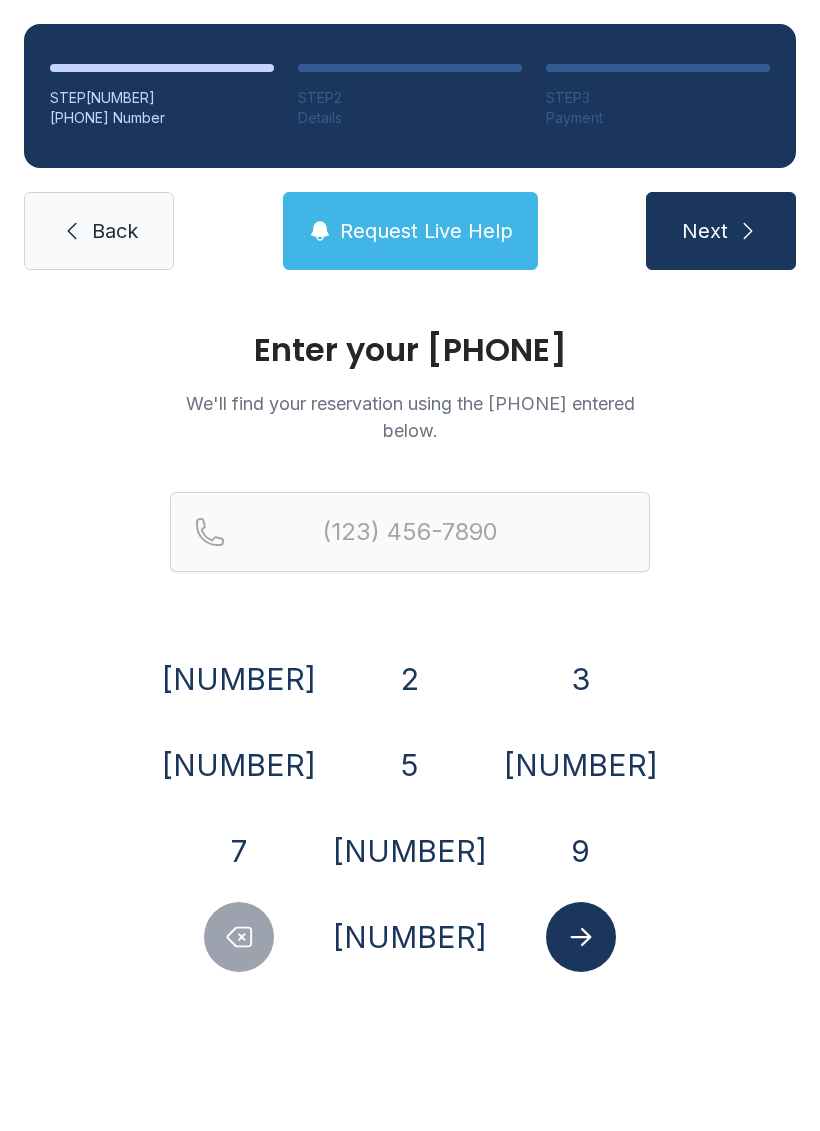 scroll, scrollTop: 0, scrollLeft: 0, axis: both 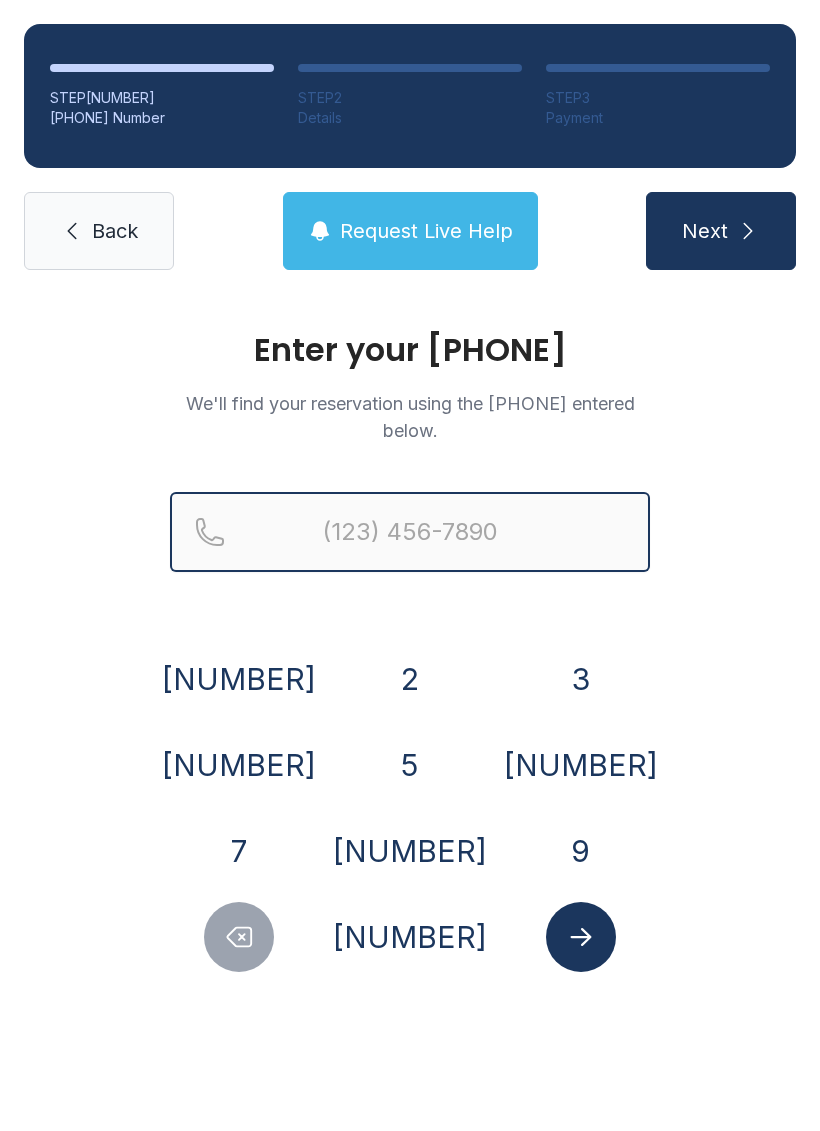 click at bounding box center [410, 532] 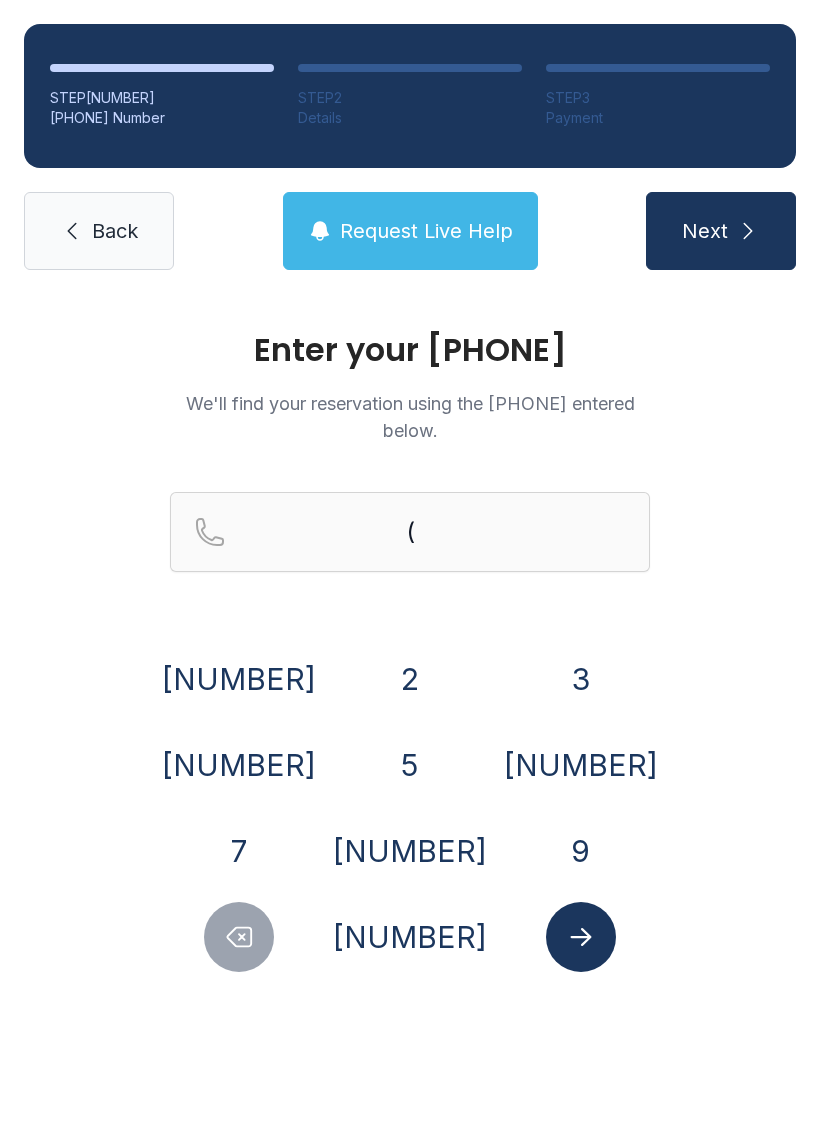 click on "2" at bounding box center (410, 679) 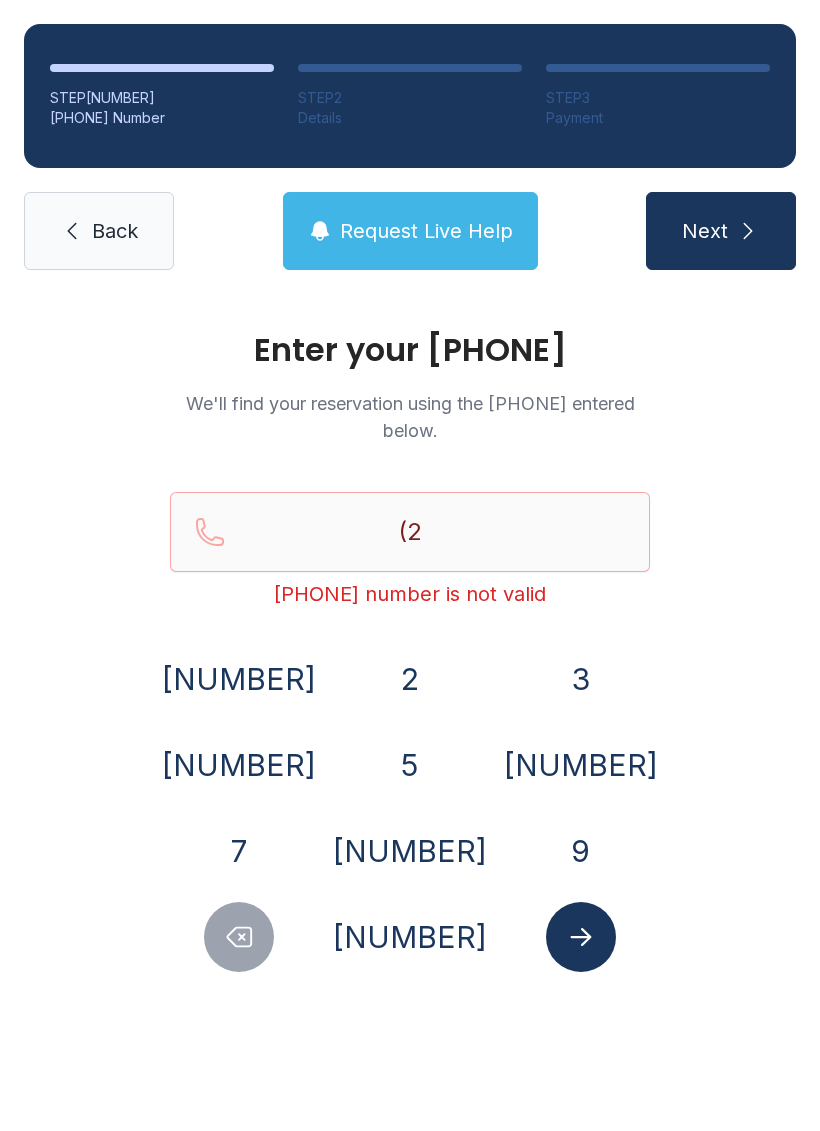 click on "[NUMBER]" at bounding box center (410, 937) 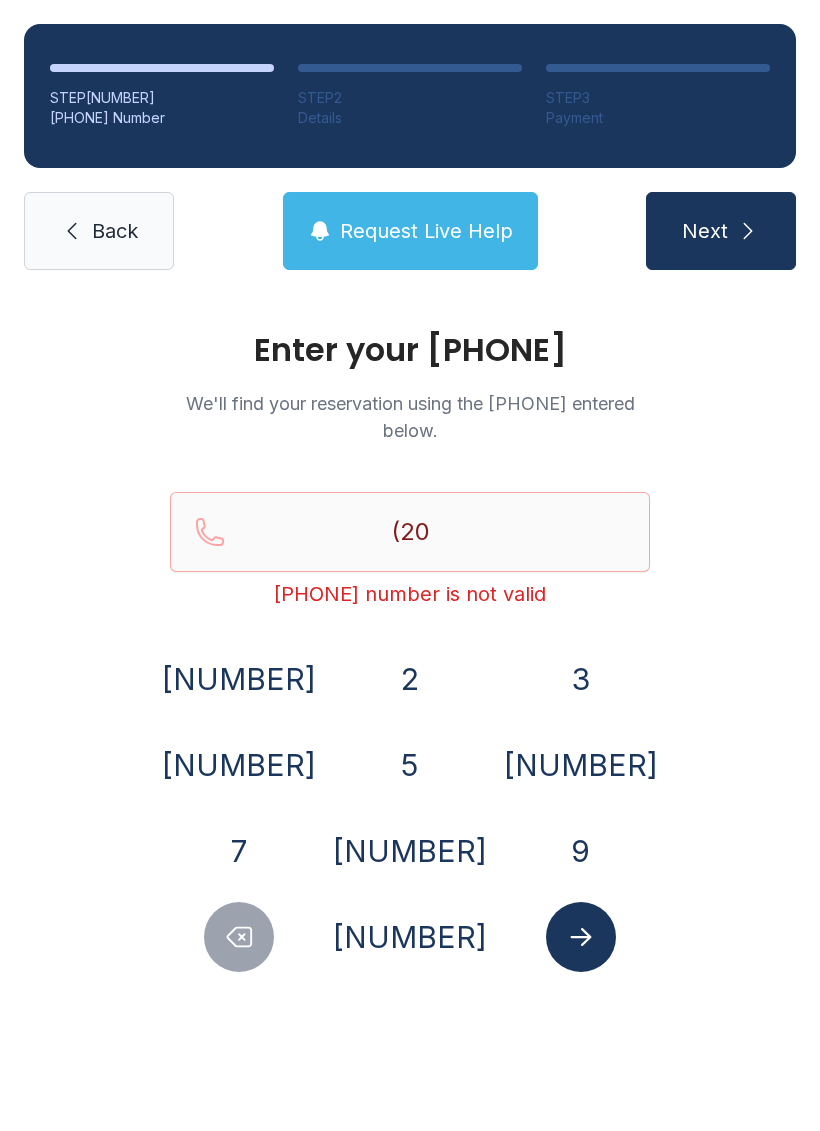 click on "5" at bounding box center (410, 765) 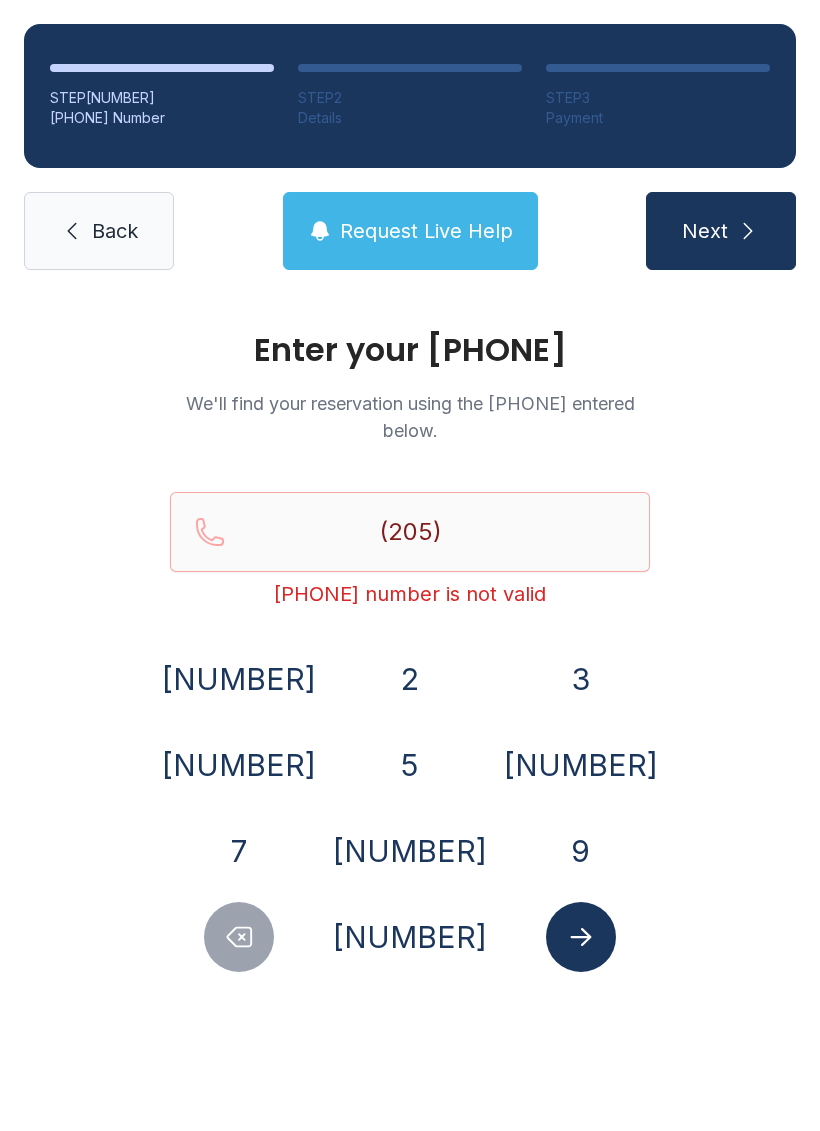 click on "[NUMBER]" at bounding box center [239, 765] 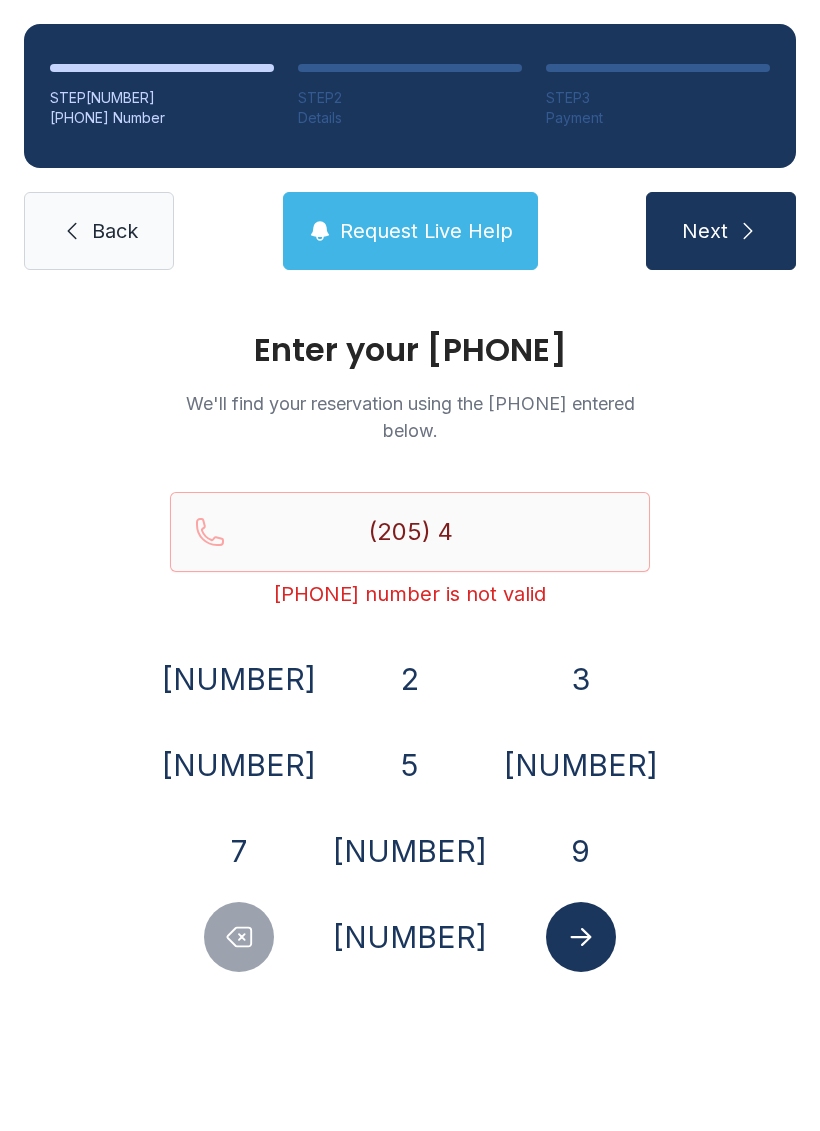 click on "7" at bounding box center (239, 851) 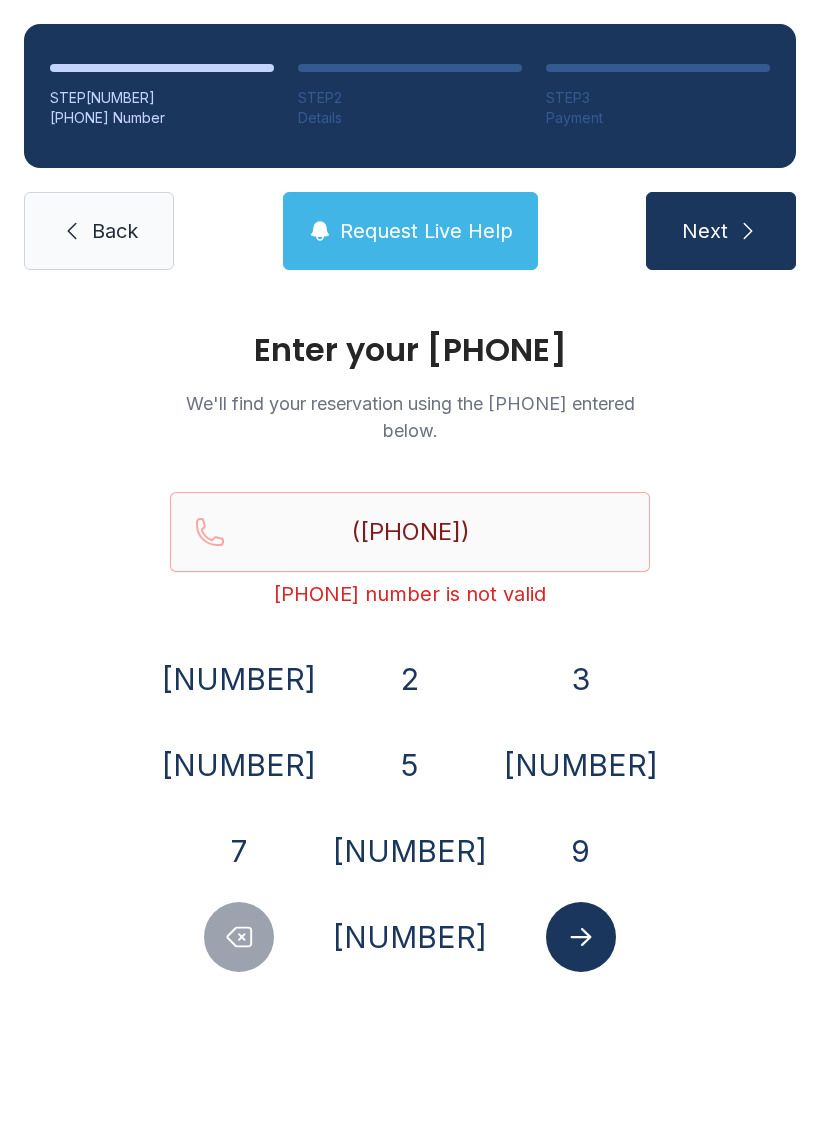 click on "[NUMBER]" at bounding box center (410, 851) 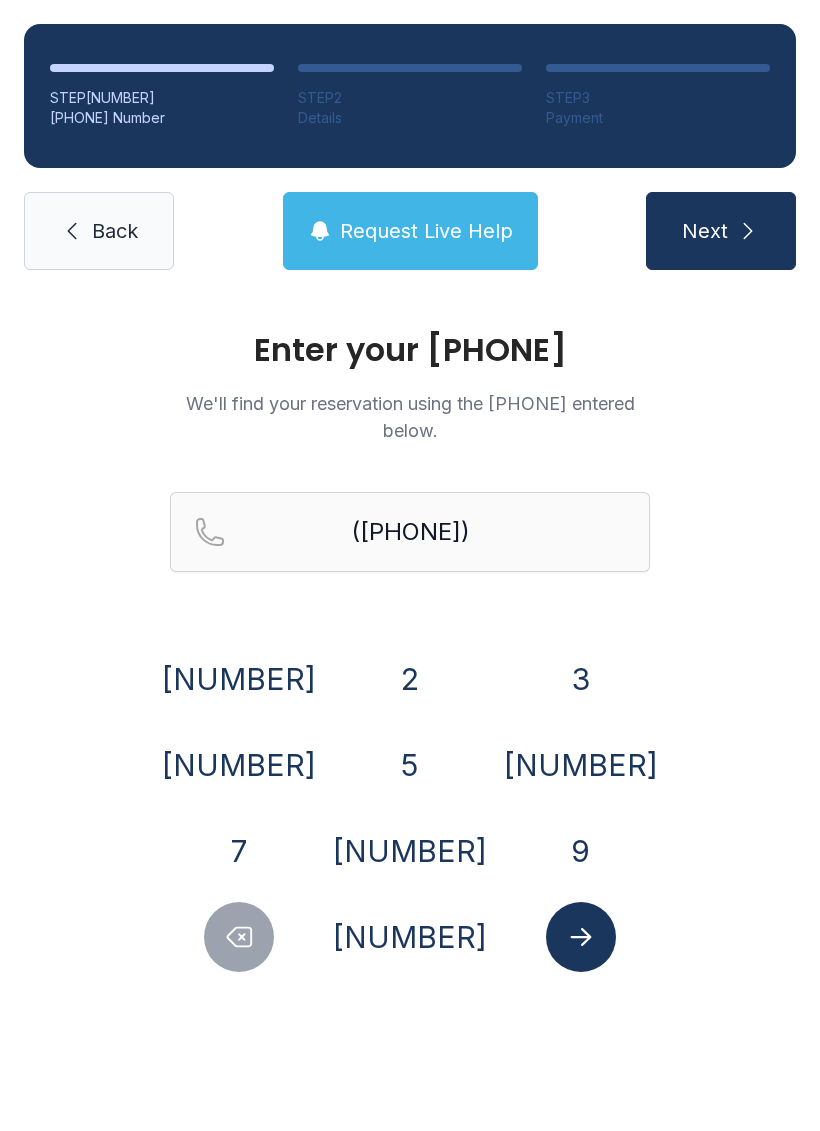 click 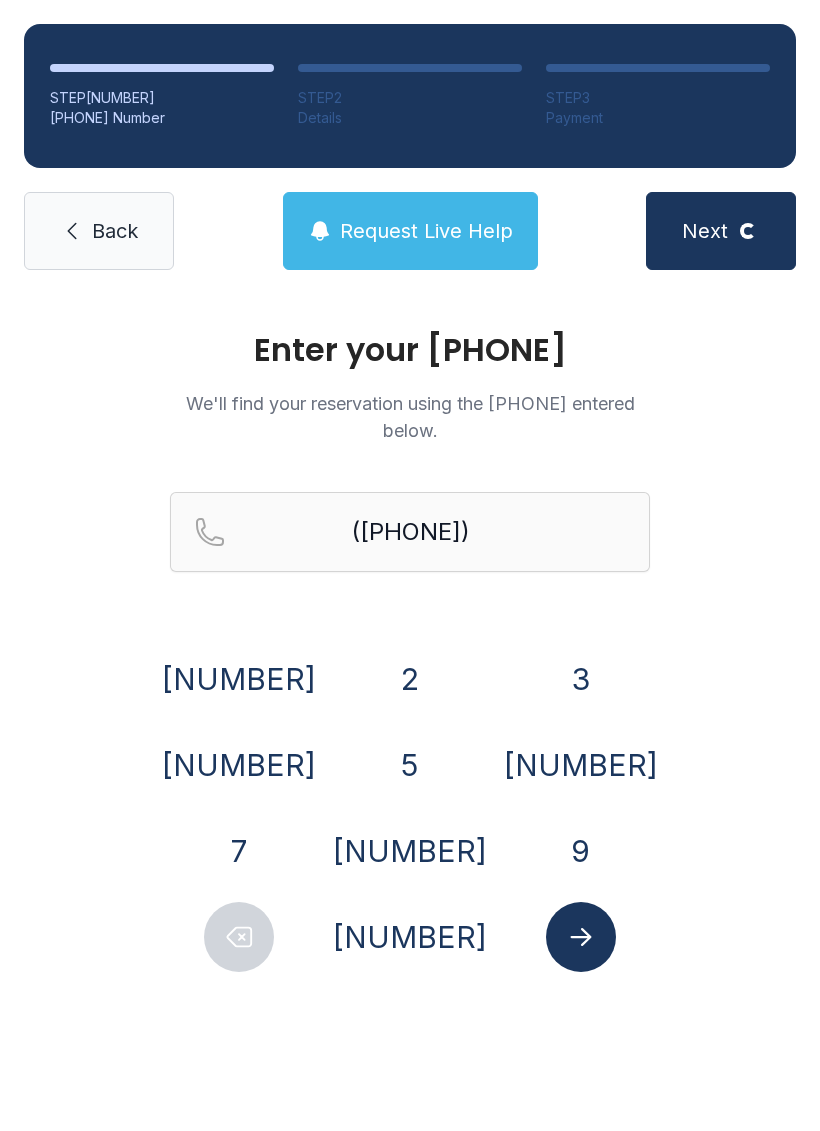select on "**" 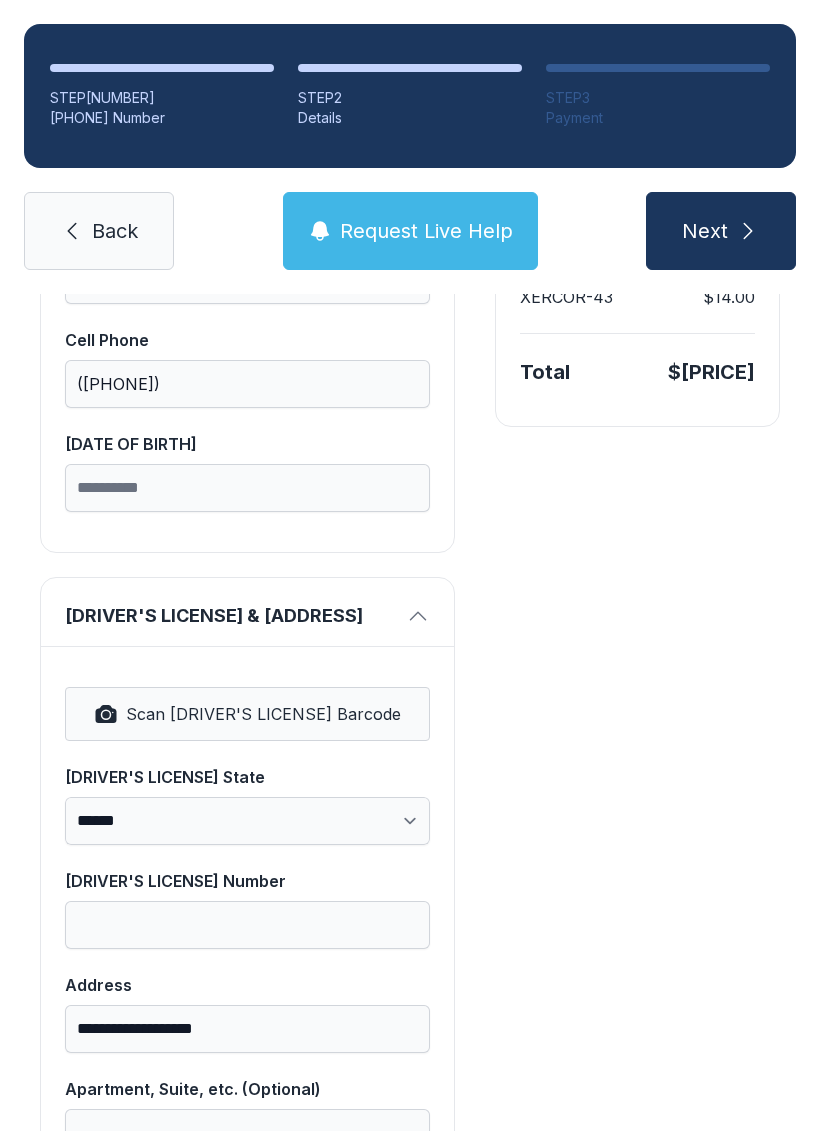 scroll, scrollTop: 545, scrollLeft: 0, axis: vertical 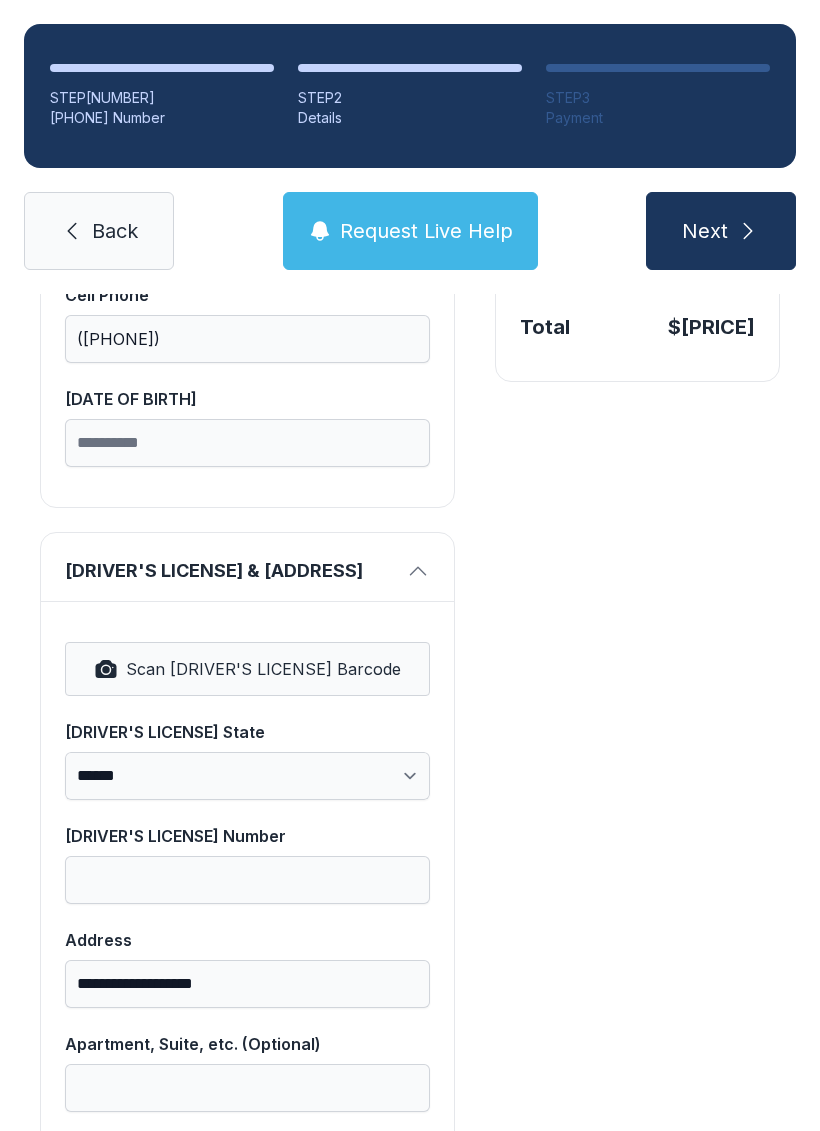 click on "Scan [DRIVER'S LICENSE] Barcode" at bounding box center [263, 669] 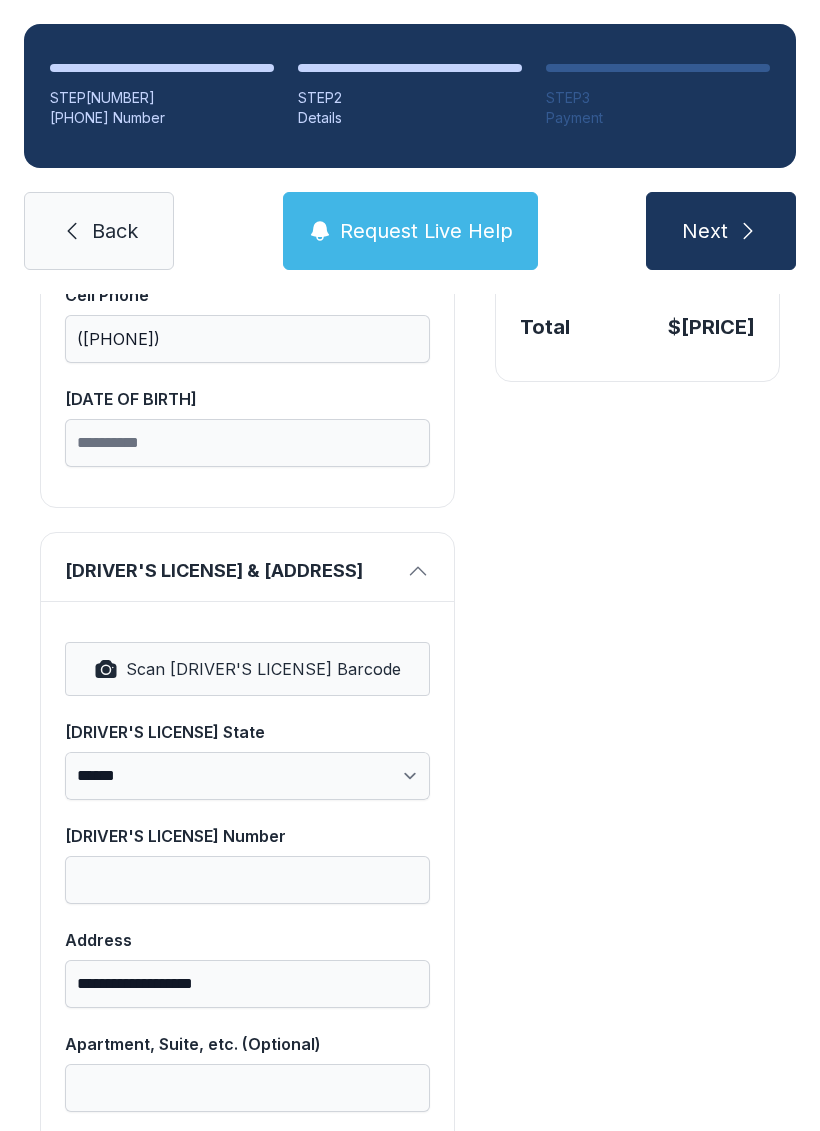 select on "**" 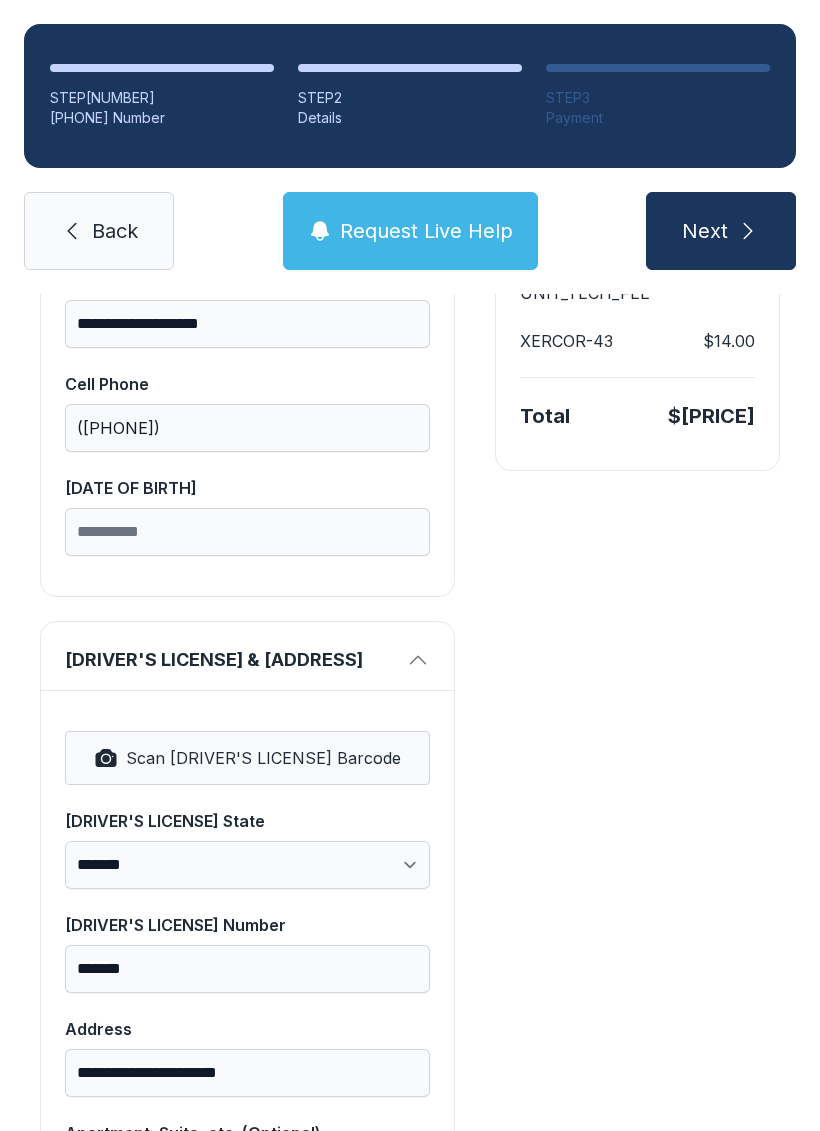 scroll, scrollTop: 450, scrollLeft: 0, axis: vertical 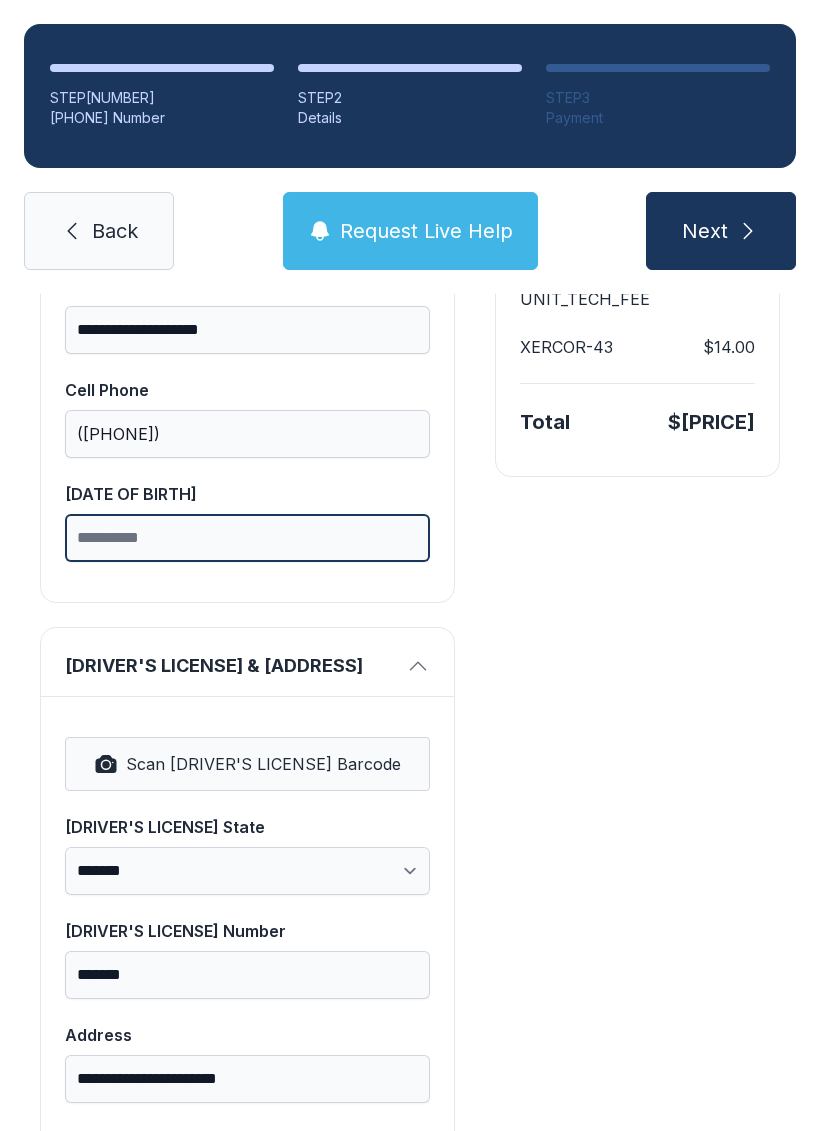 click on "[DATE OF BIRTH]" at bounding box center (247, 538) 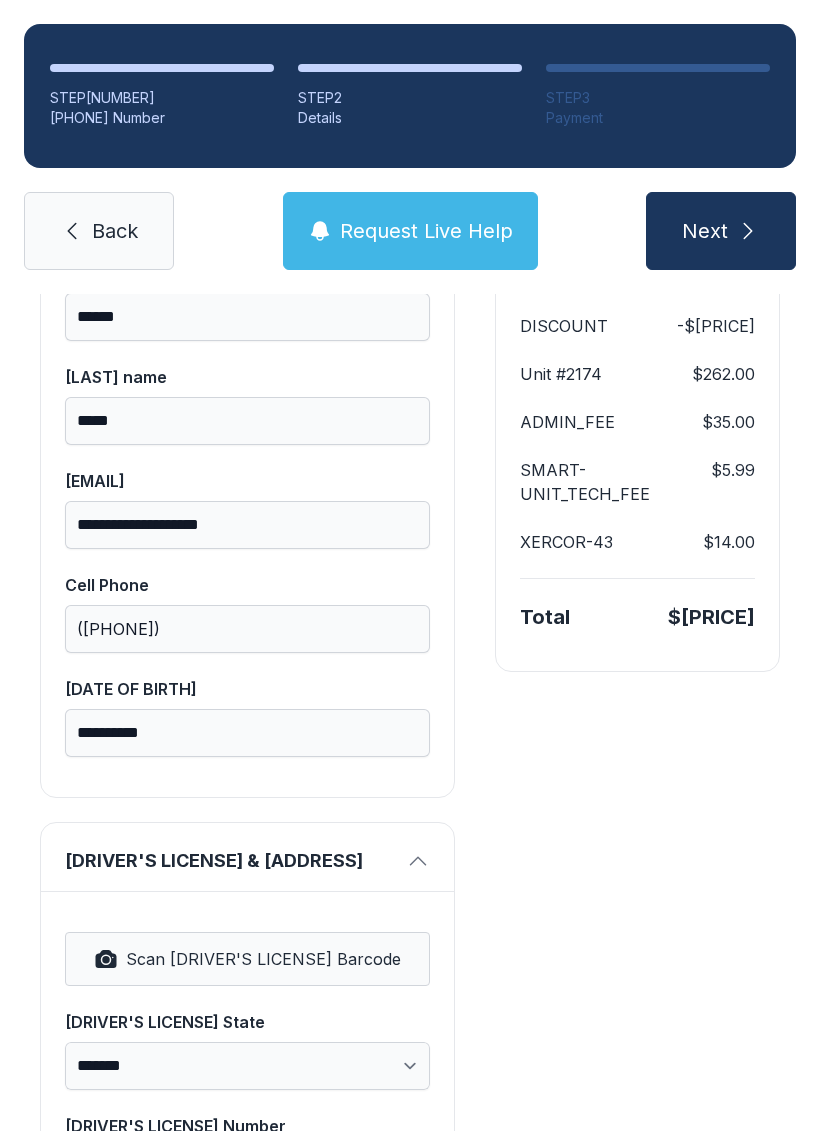 scroll, scrollTop: 249, scrollLeft: 0, axis: vertical 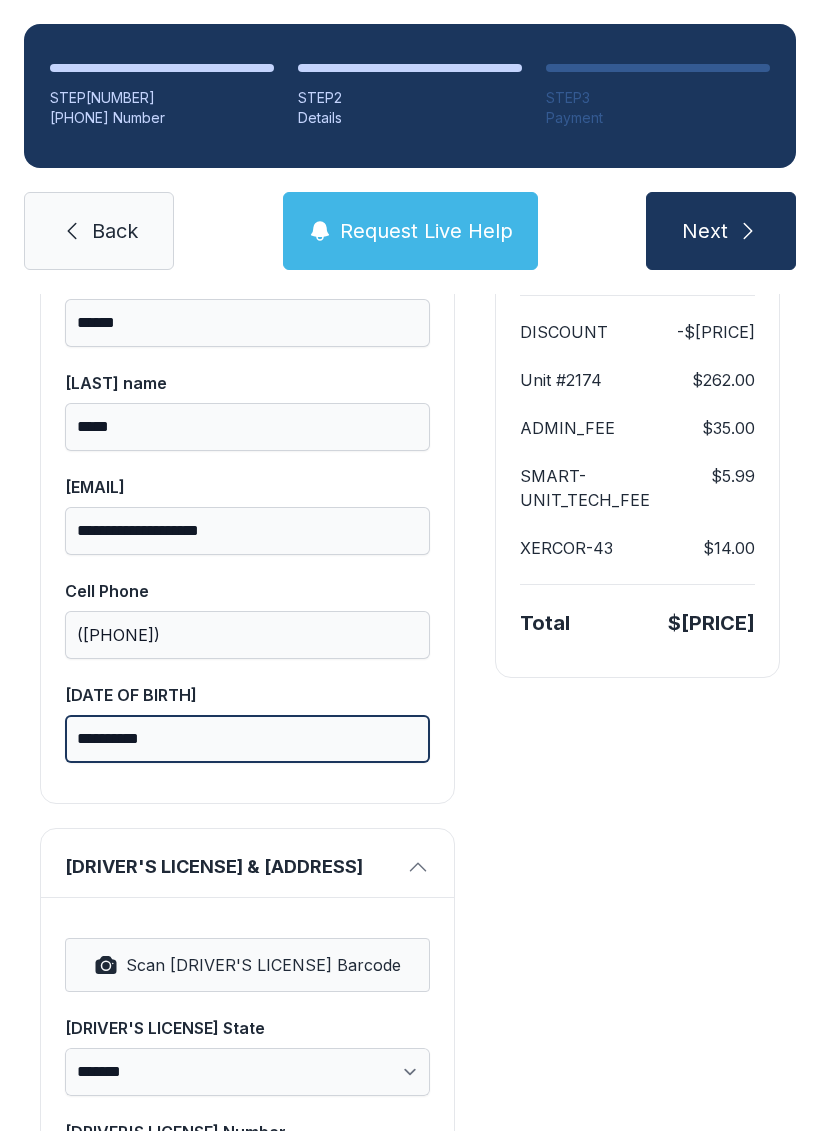 type on "**********" 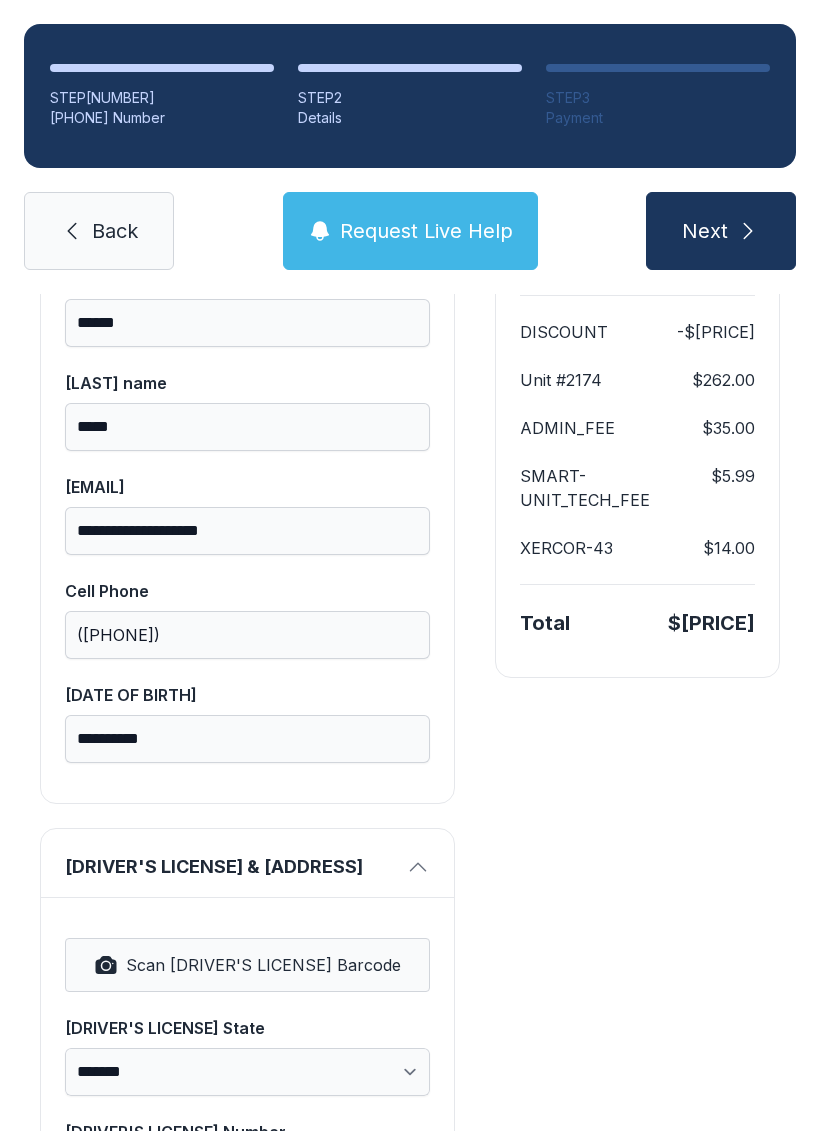 click on "Next" at bounding box center [721, 231] 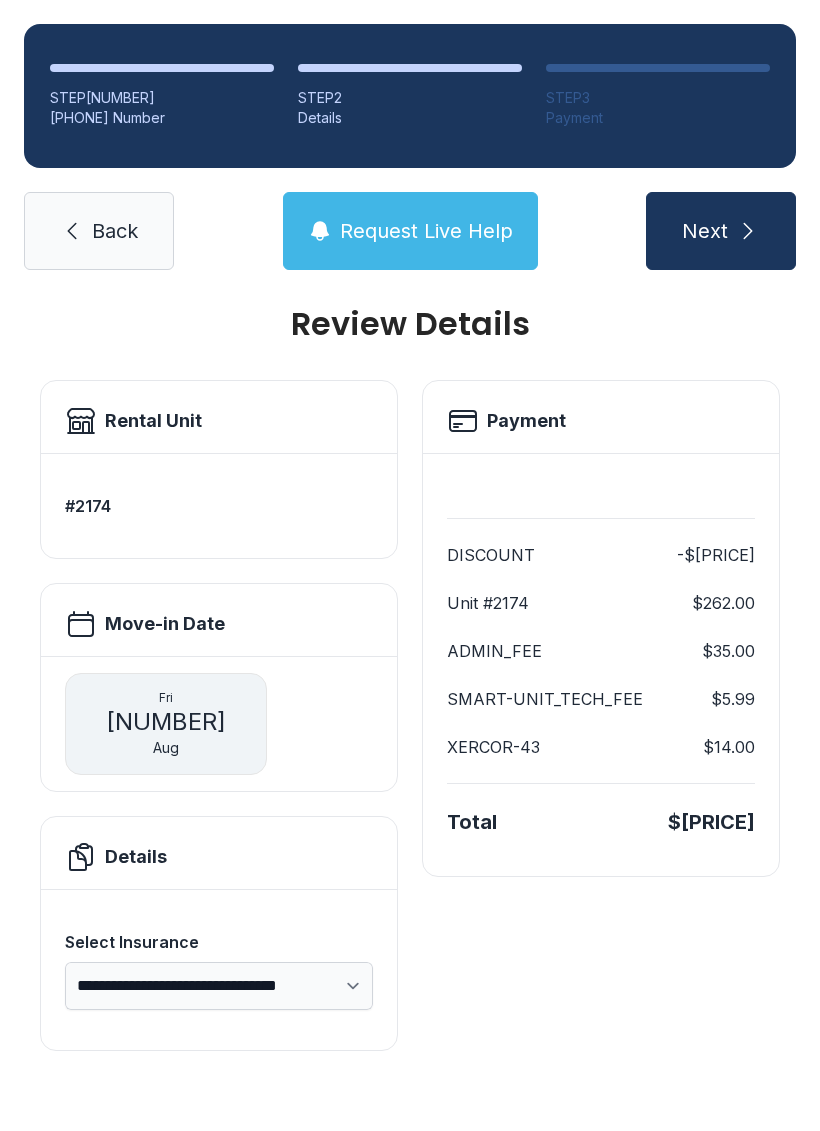 scroll, scrollTop: 0, scrollLeft: 0, axis: both 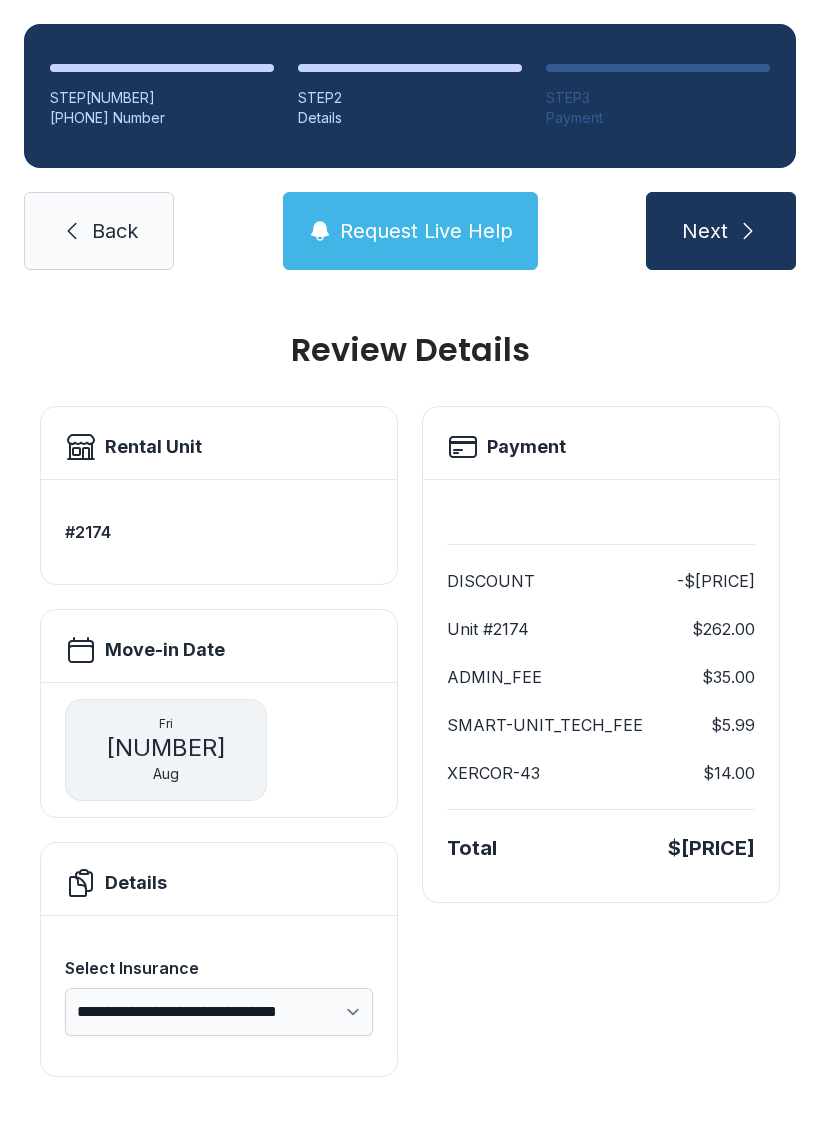 click 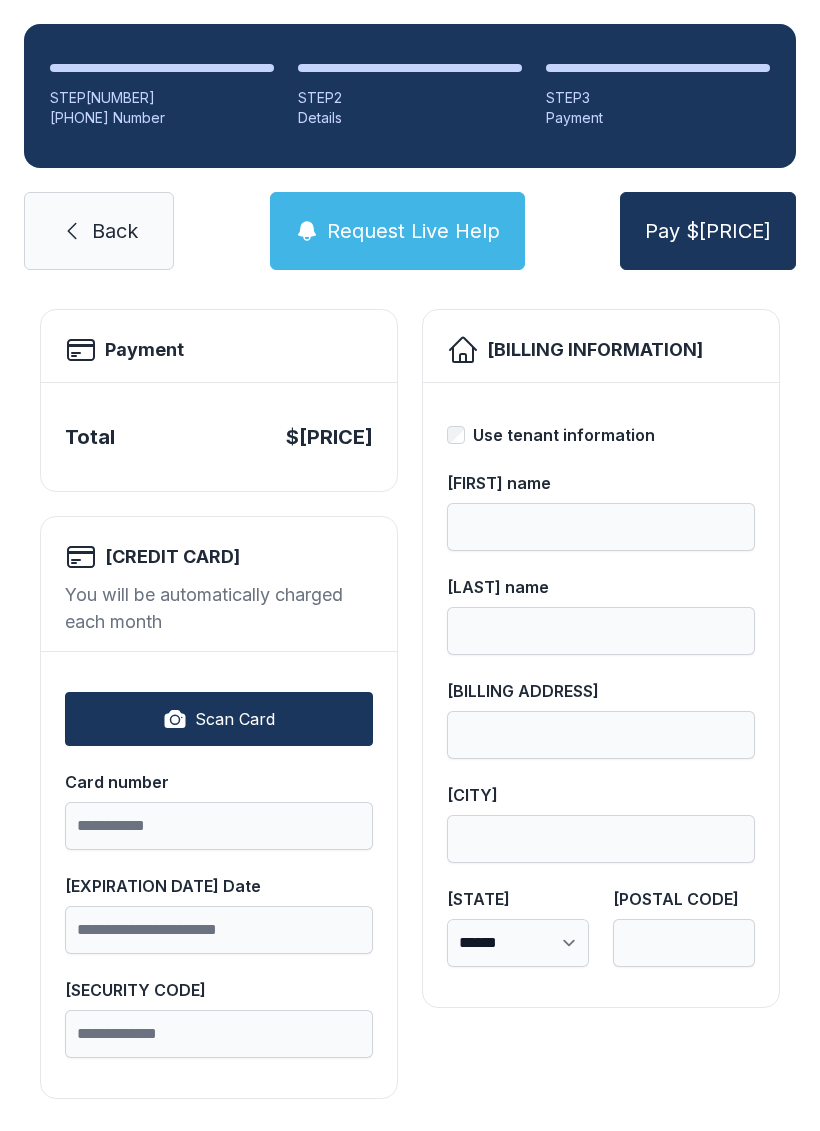 scroll, scrollTop: 96, scrollLeft: 0, axis: vertical 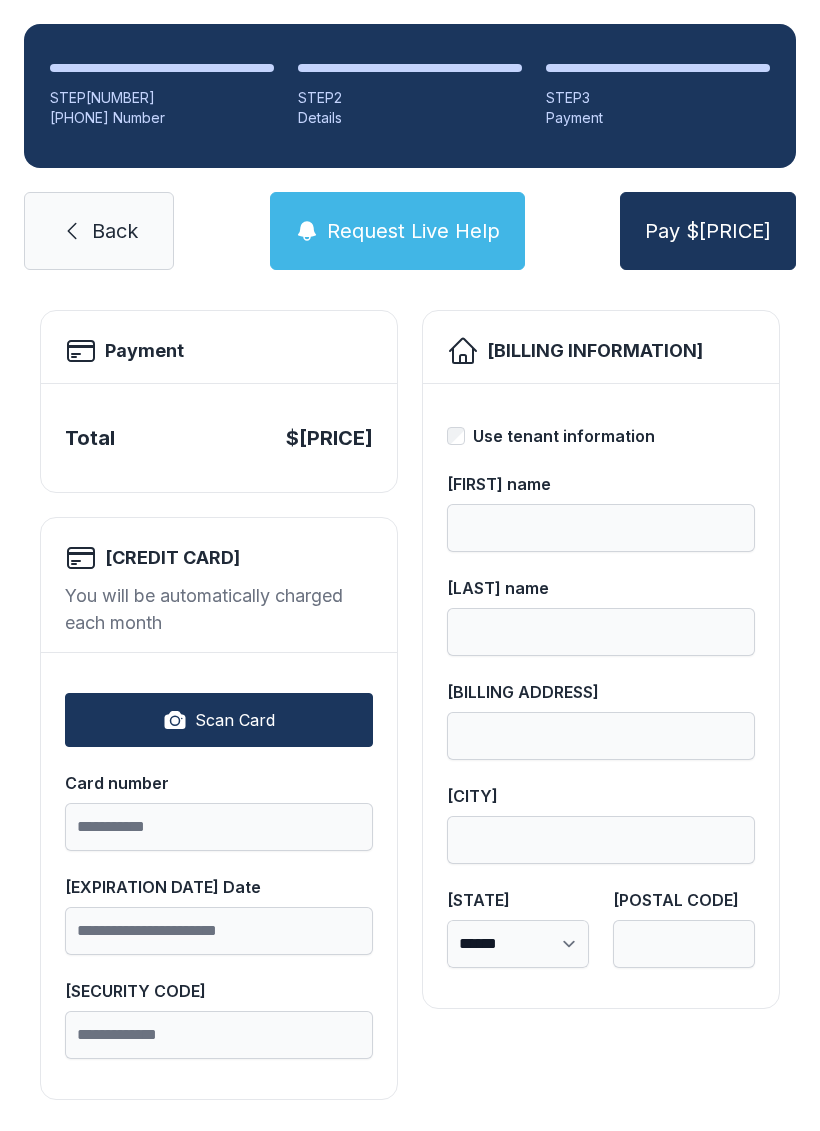 type on "******" 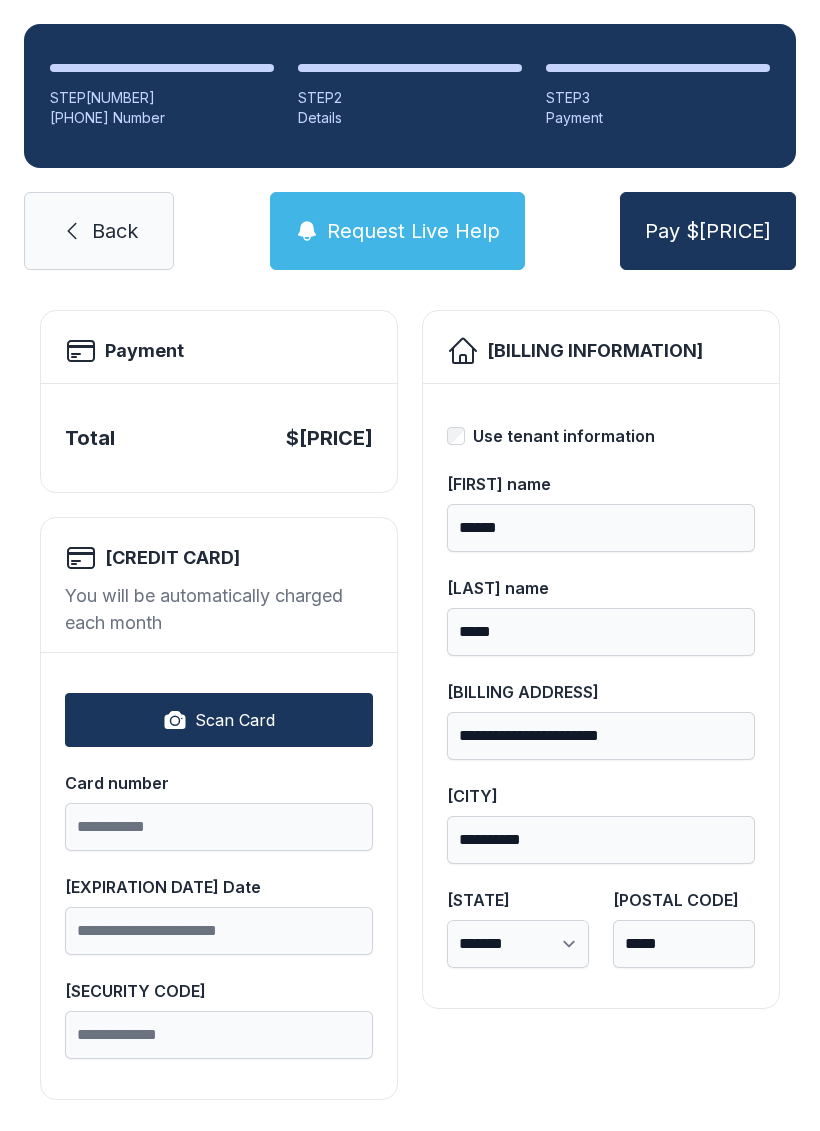 click on "Scan Card" at bounding box center [235, 720] 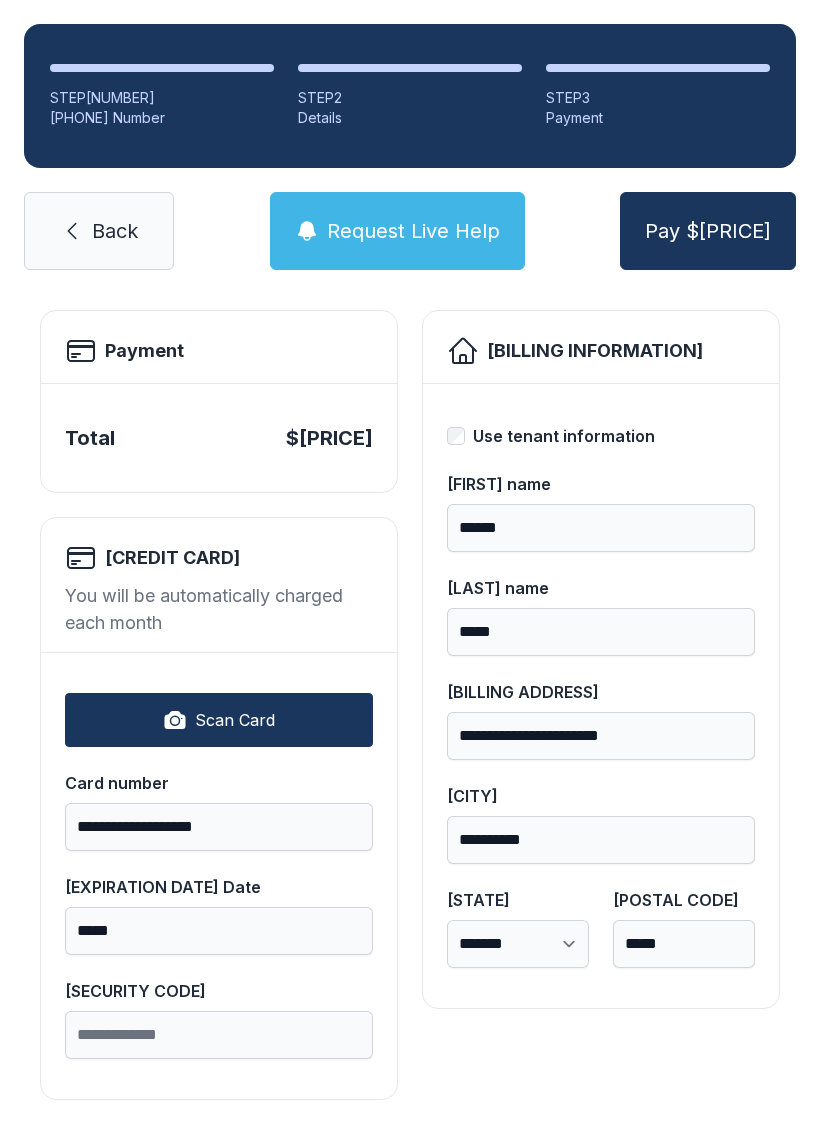 type on "**********" 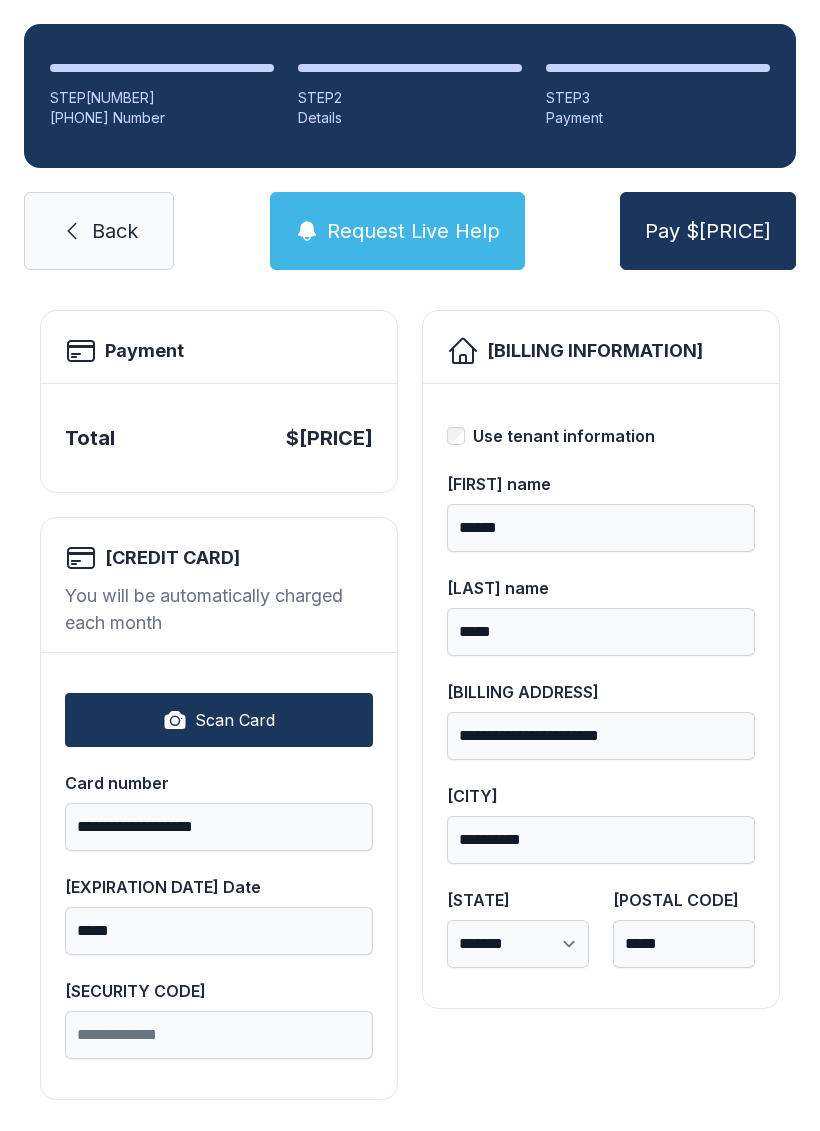 type on "*****" 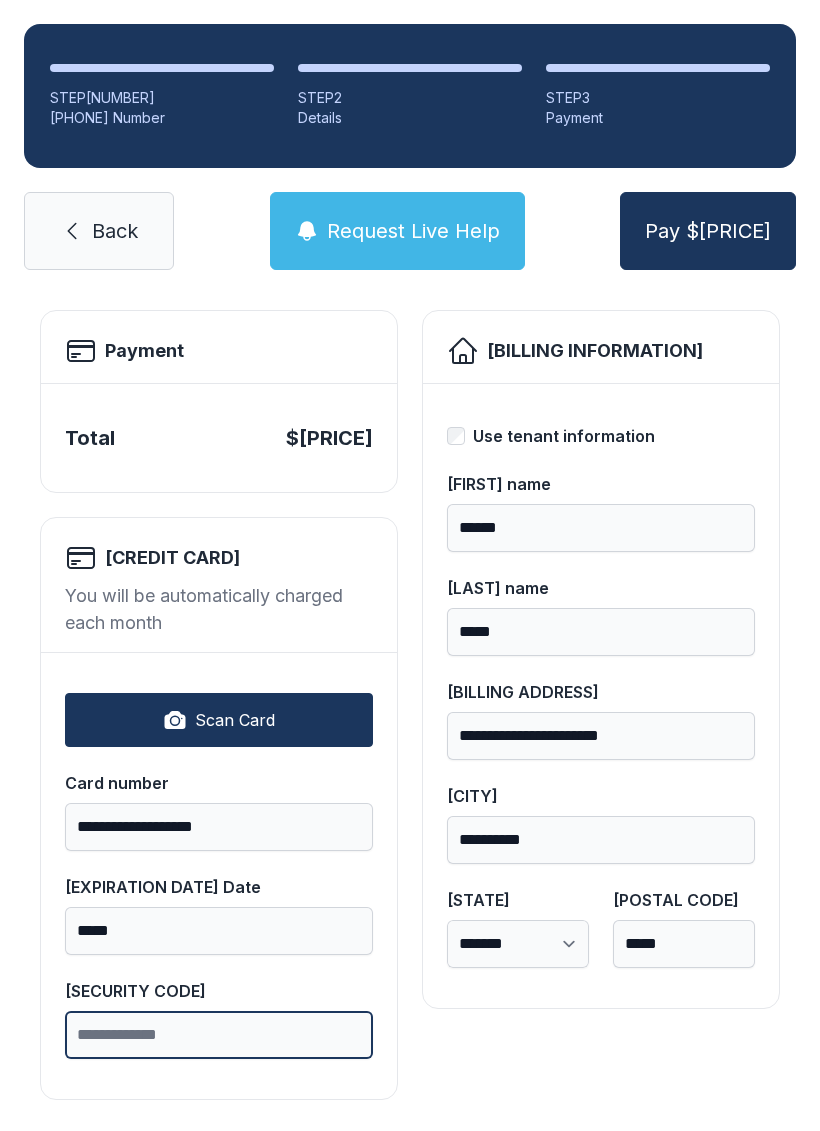 click on "[SECURITY CODE]" at bounding box center (219, 1035) 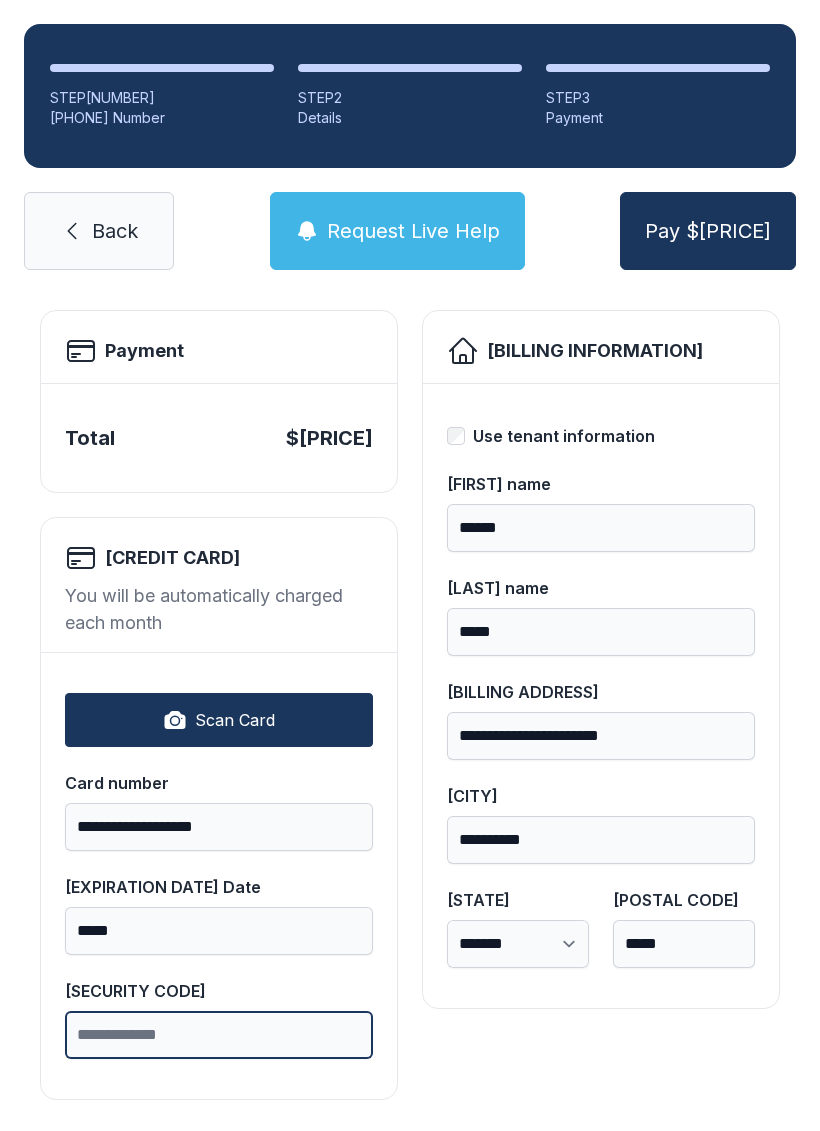 scroll, scrollTop: 49, scrollLeft: 0, axis: vertical 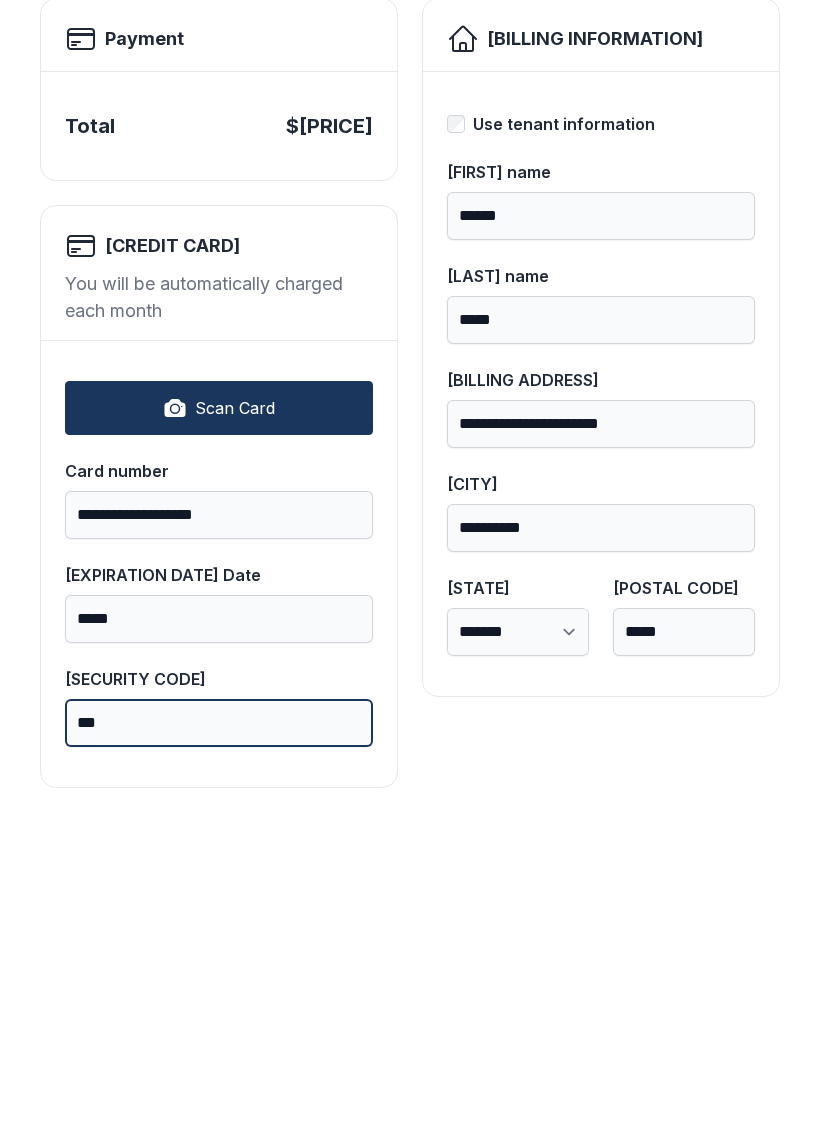 type on "***" 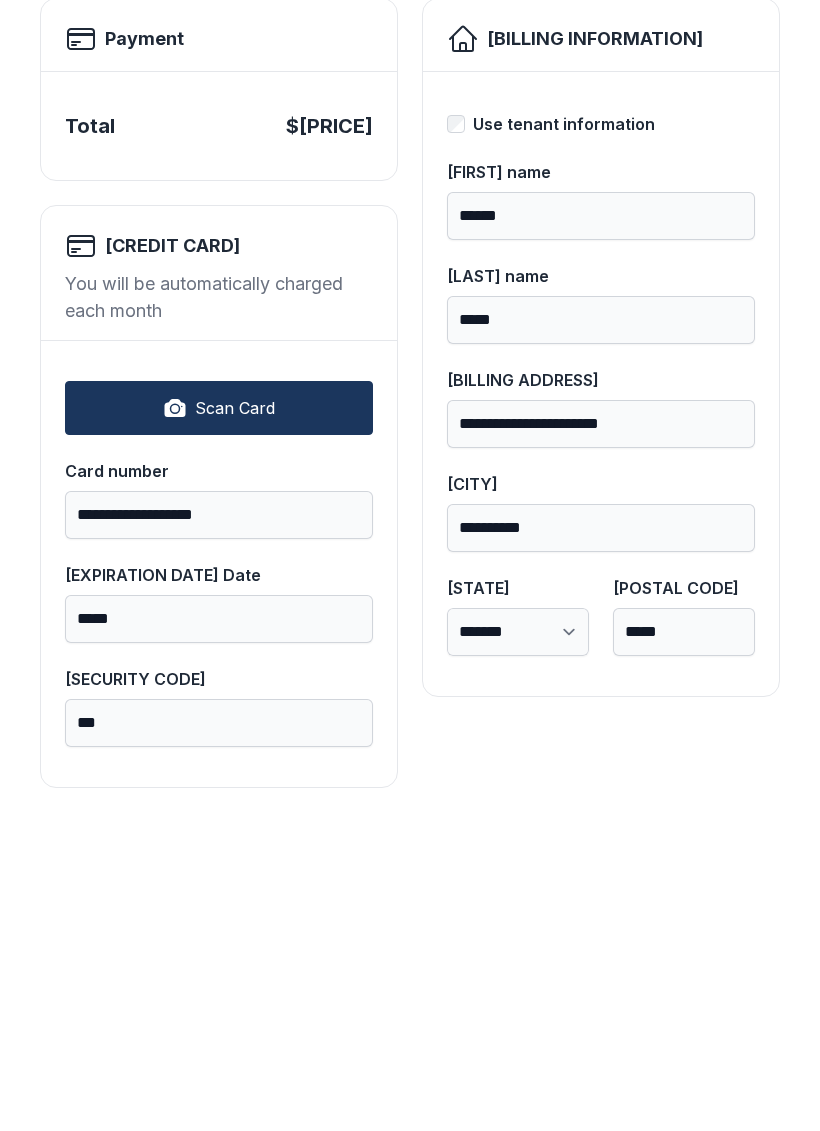 click on "**********" at bounding box center (601, 705) 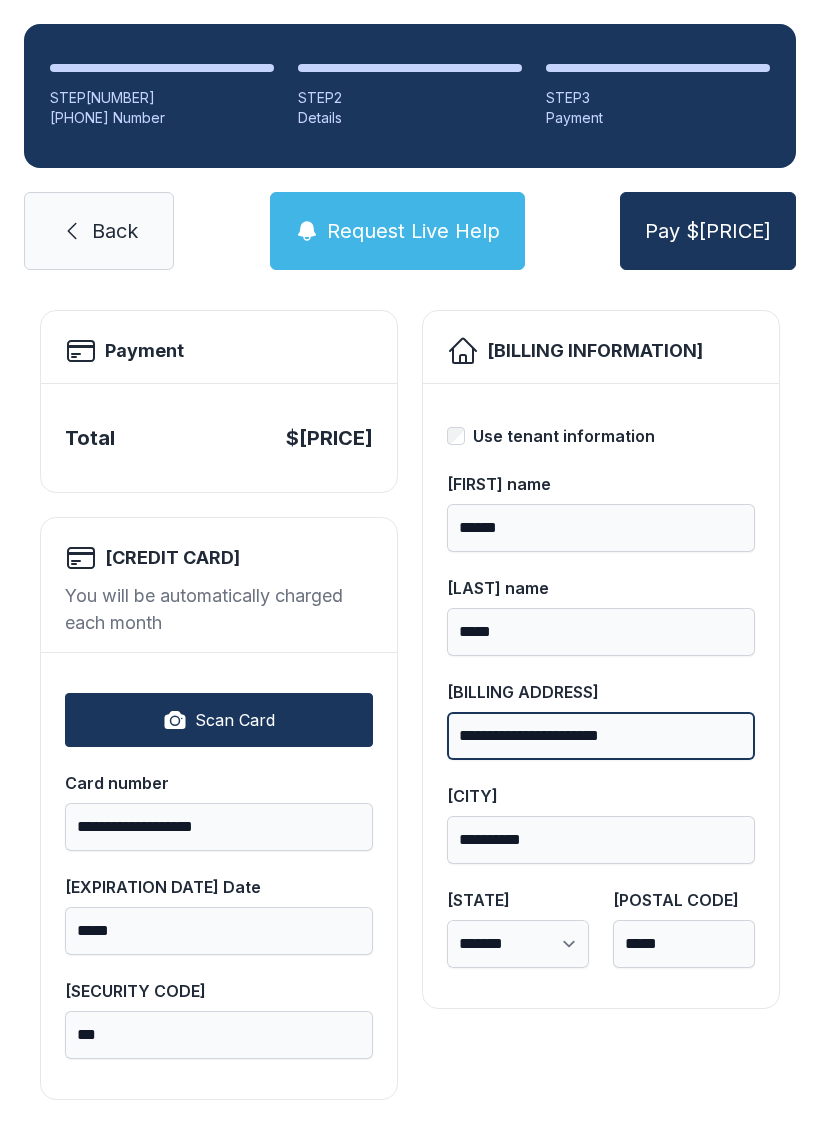 click on "**********" at bounding box center [601, 736] 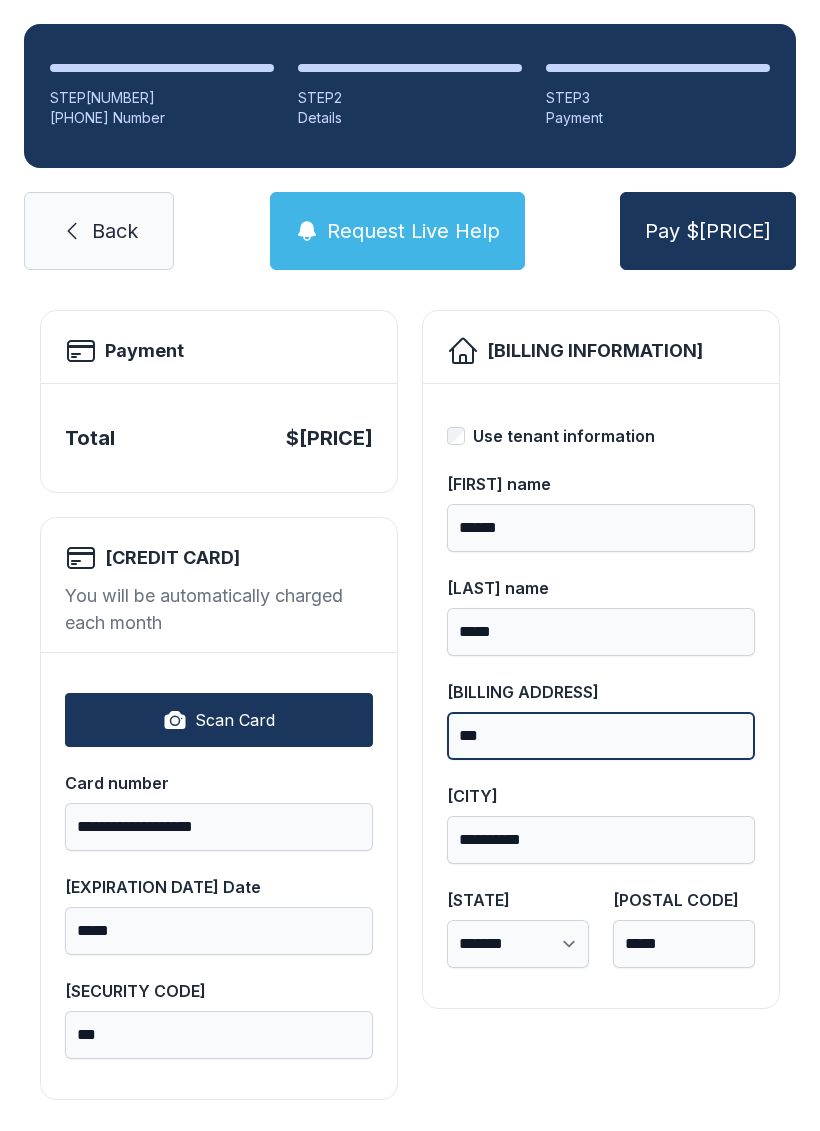 type on "**" 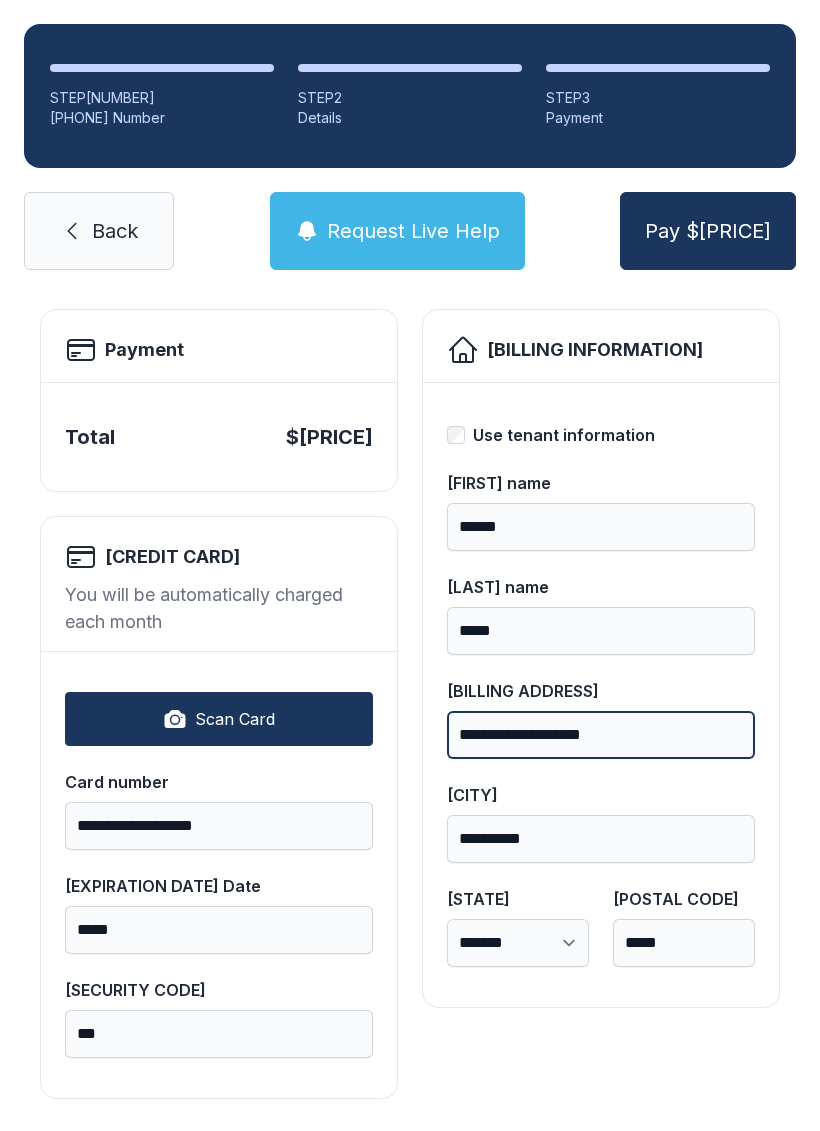 scroll, scrollTop: 96, scrollLeft: 0, axis: vertical 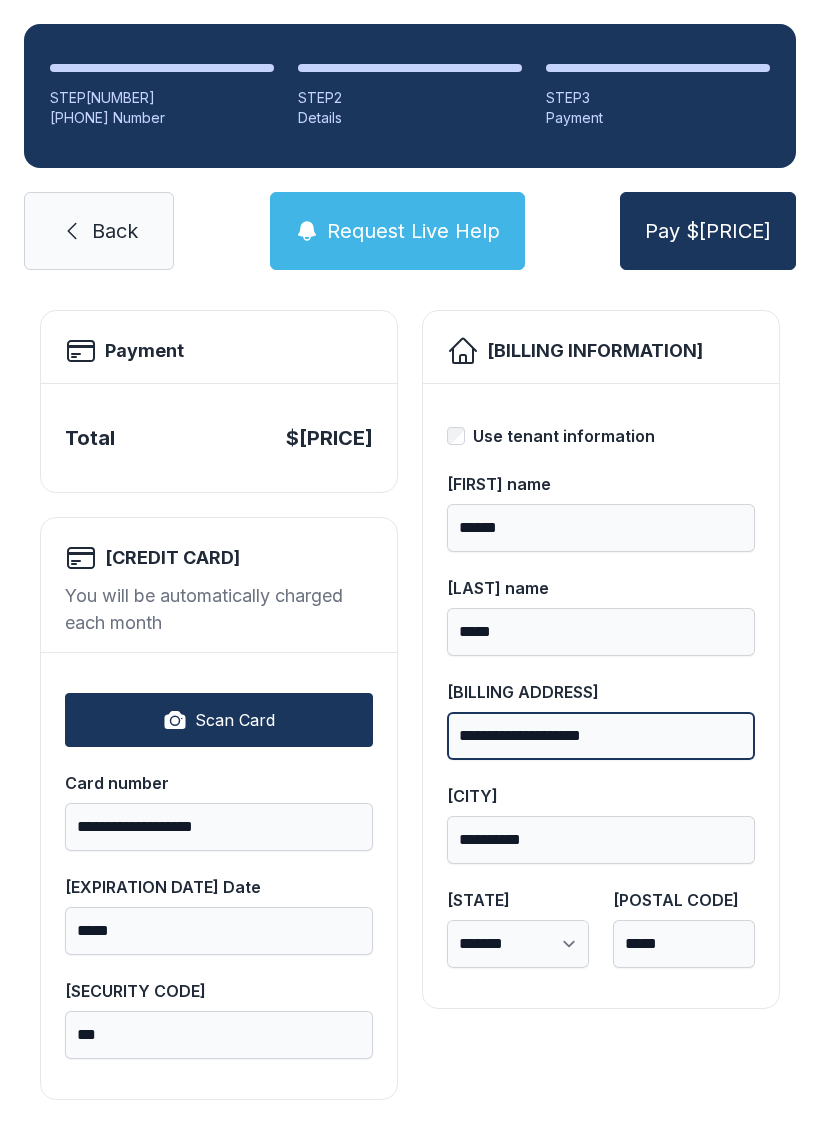 type on "**********" 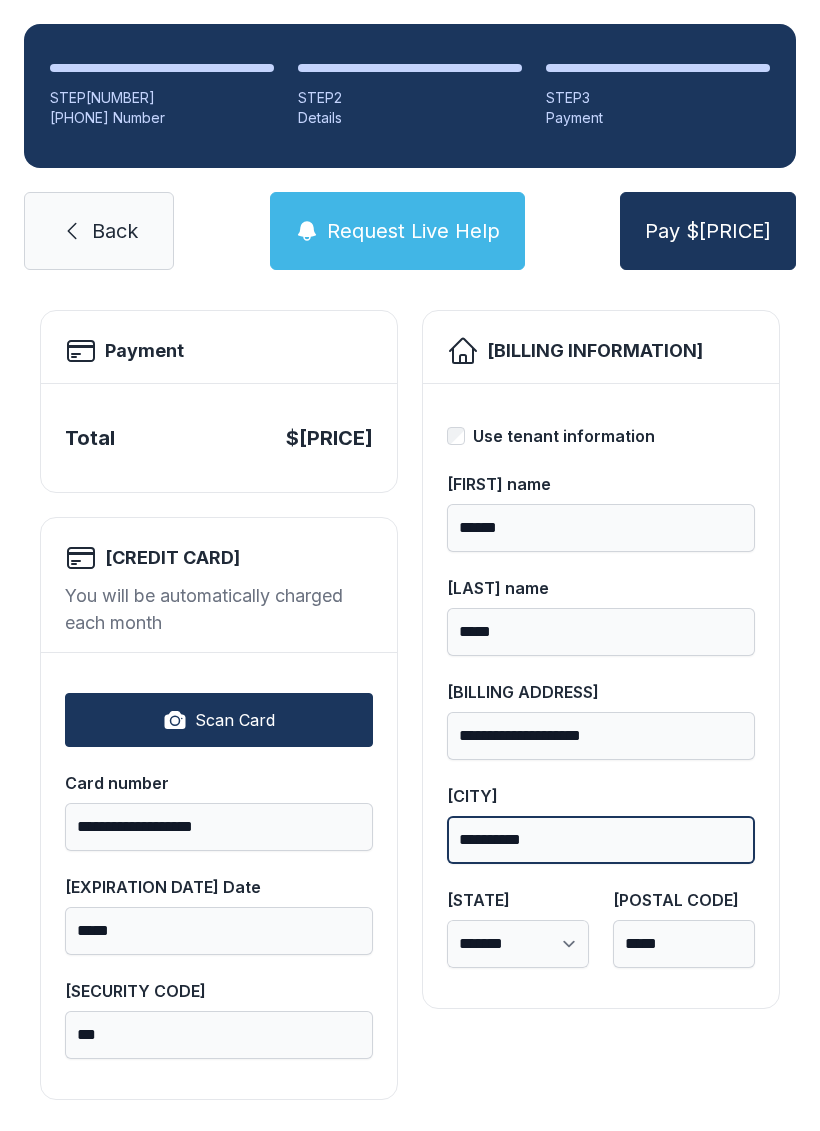 click on "**********" at bounding box center (601, 840) 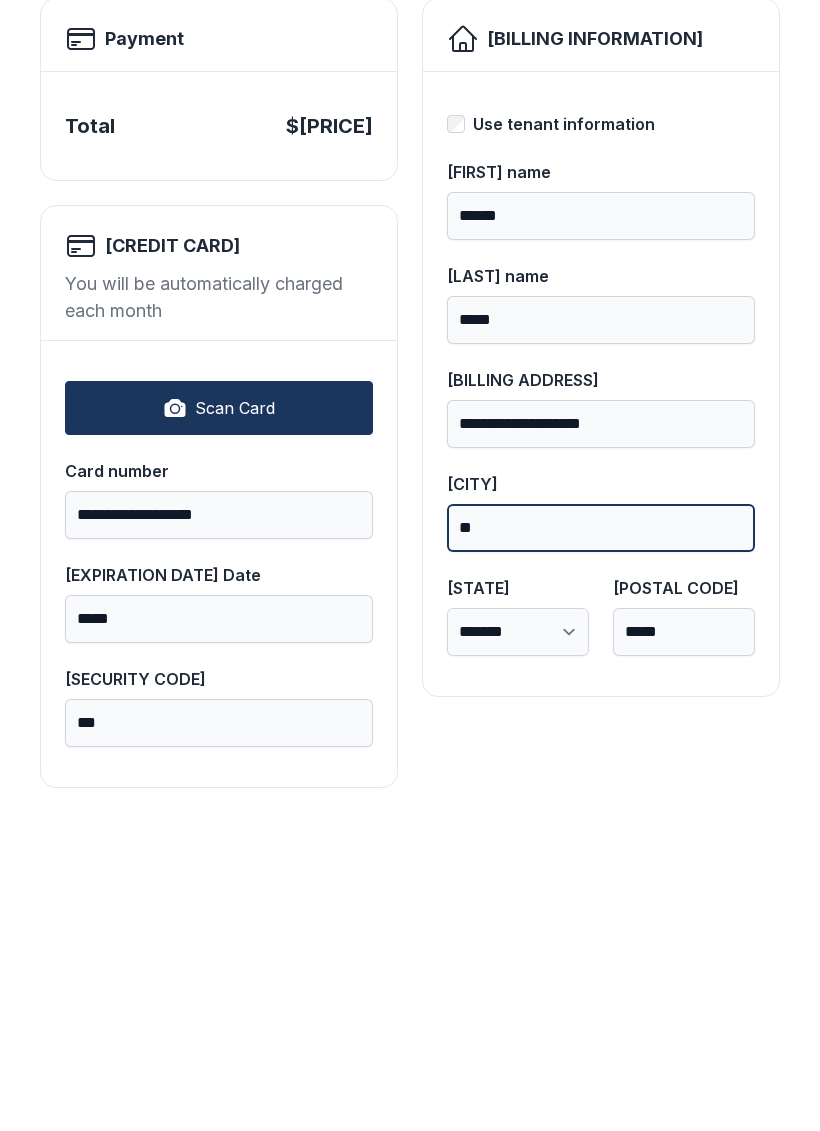 type on "*" 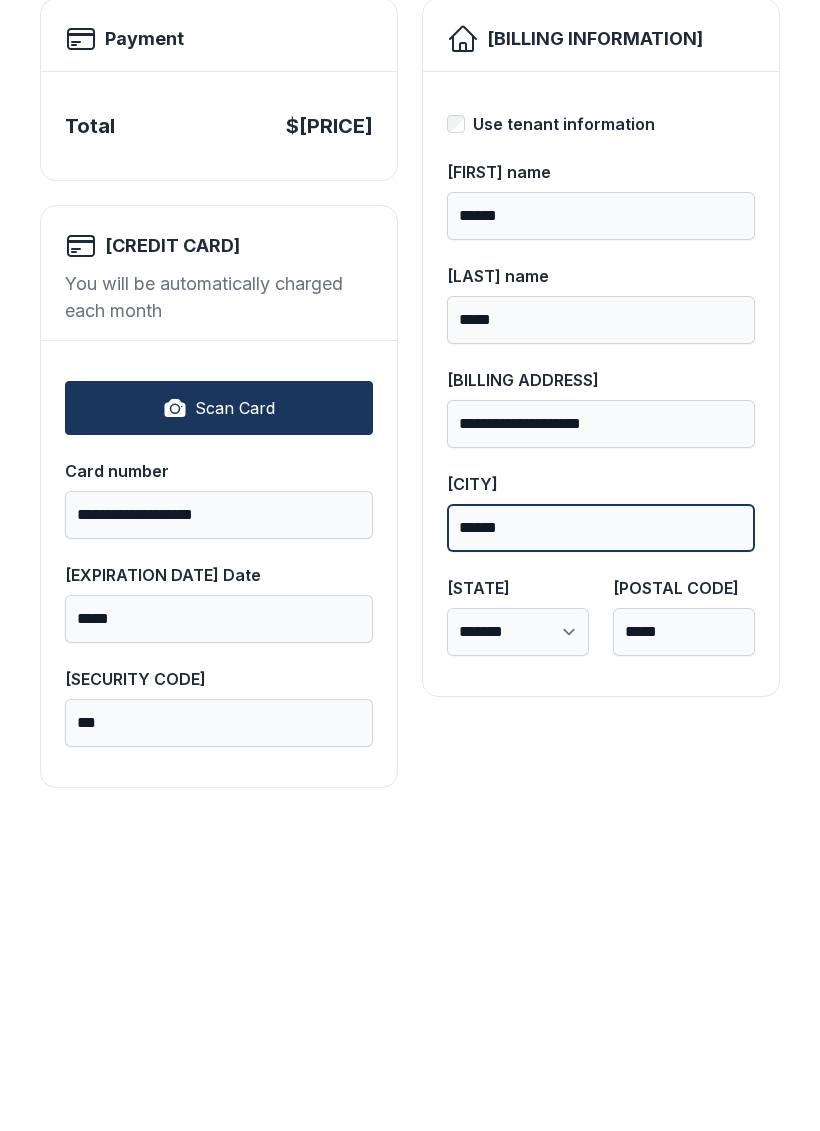 type on "******" 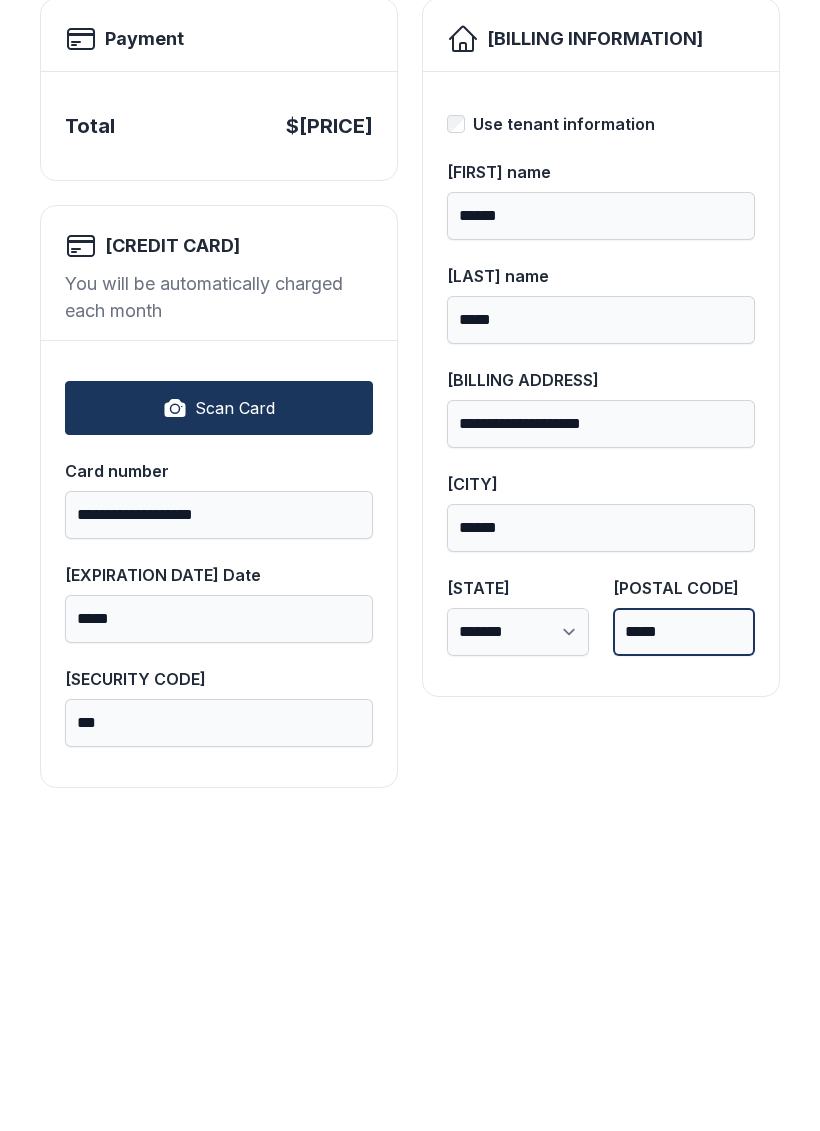click on "*****" at bounding box center (684, 944) 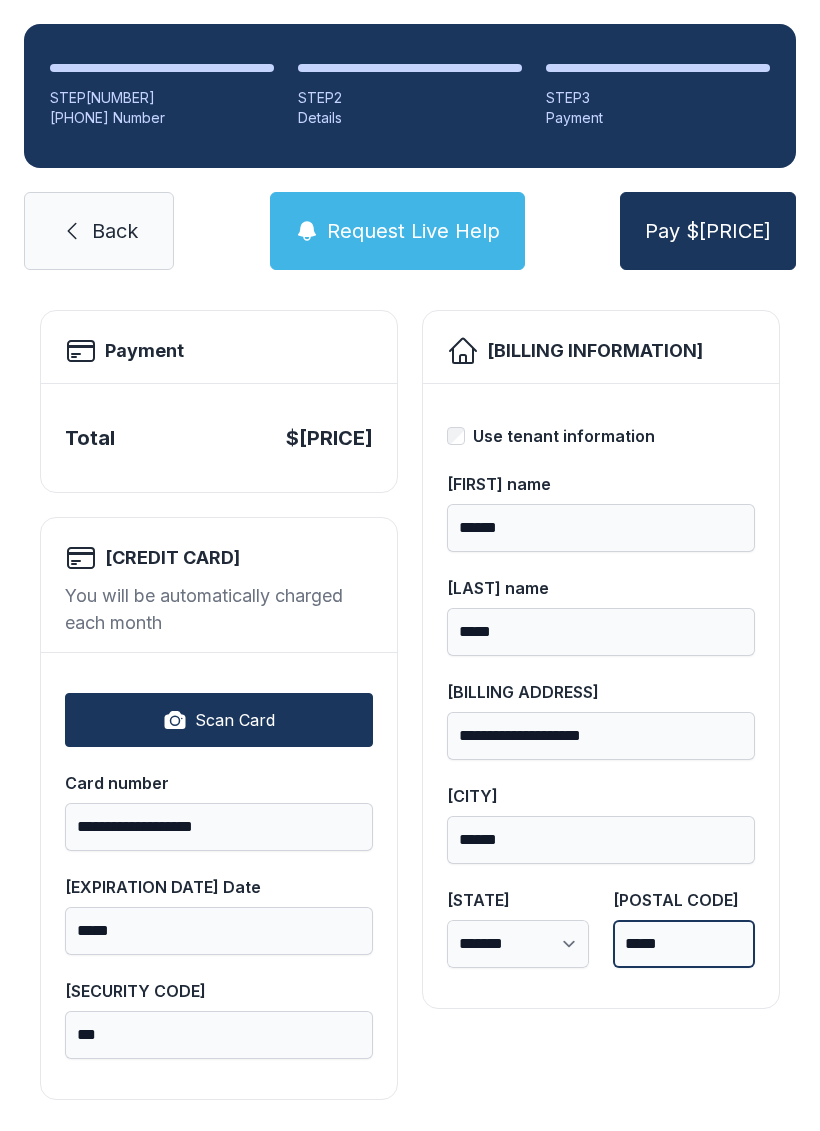 type on "*****" 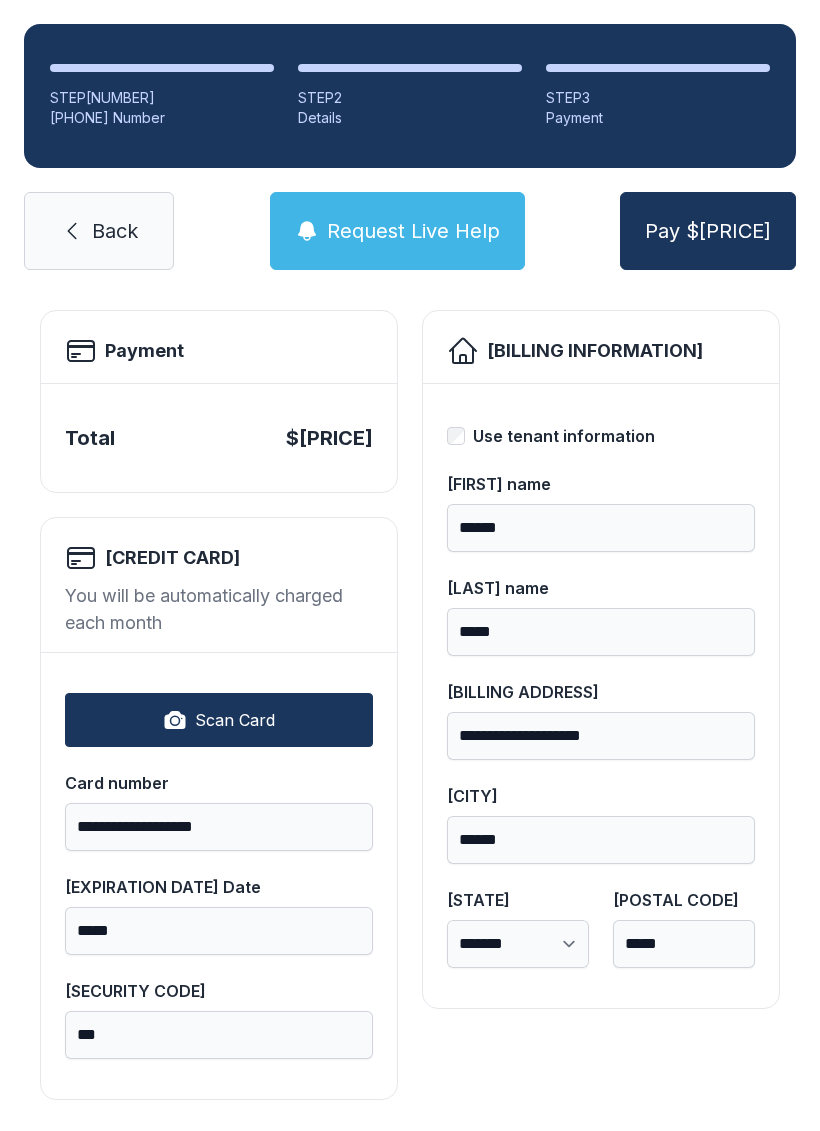 click on "Pay $[PRICE]" at bounding box center [708, 231] 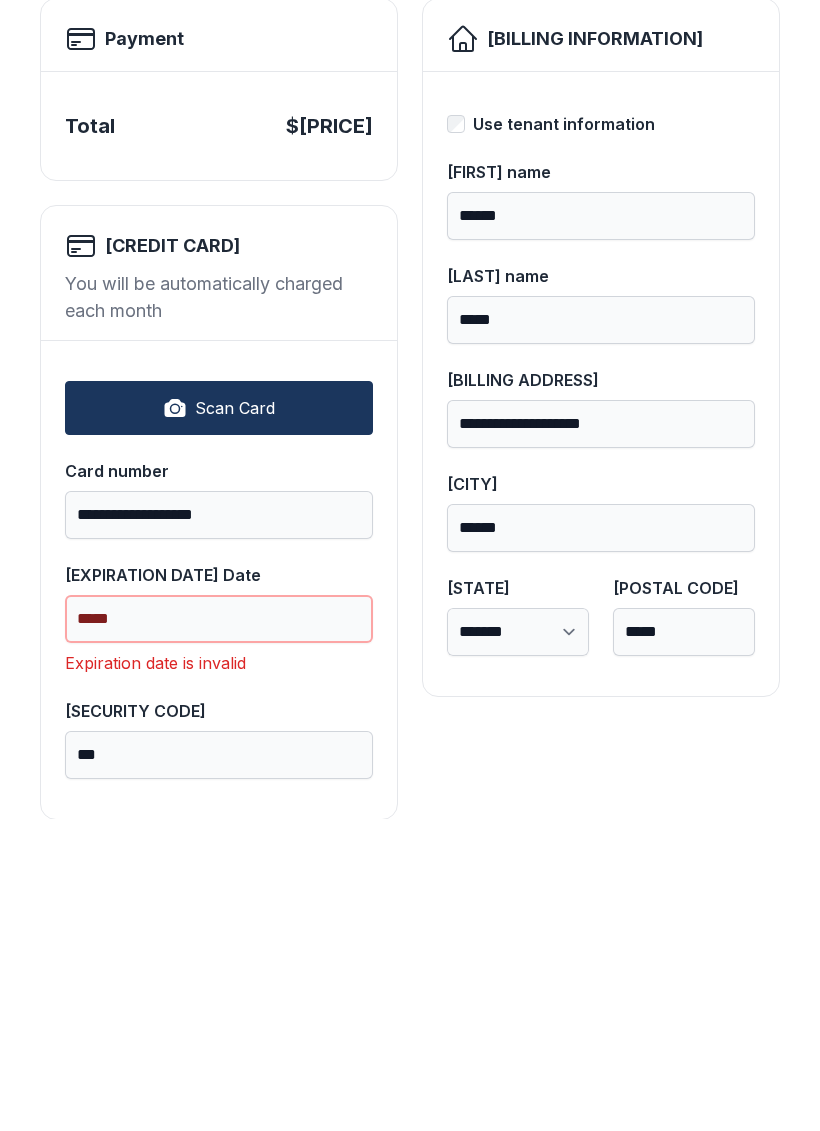 click on "*****" at bounding box center [219, 931] 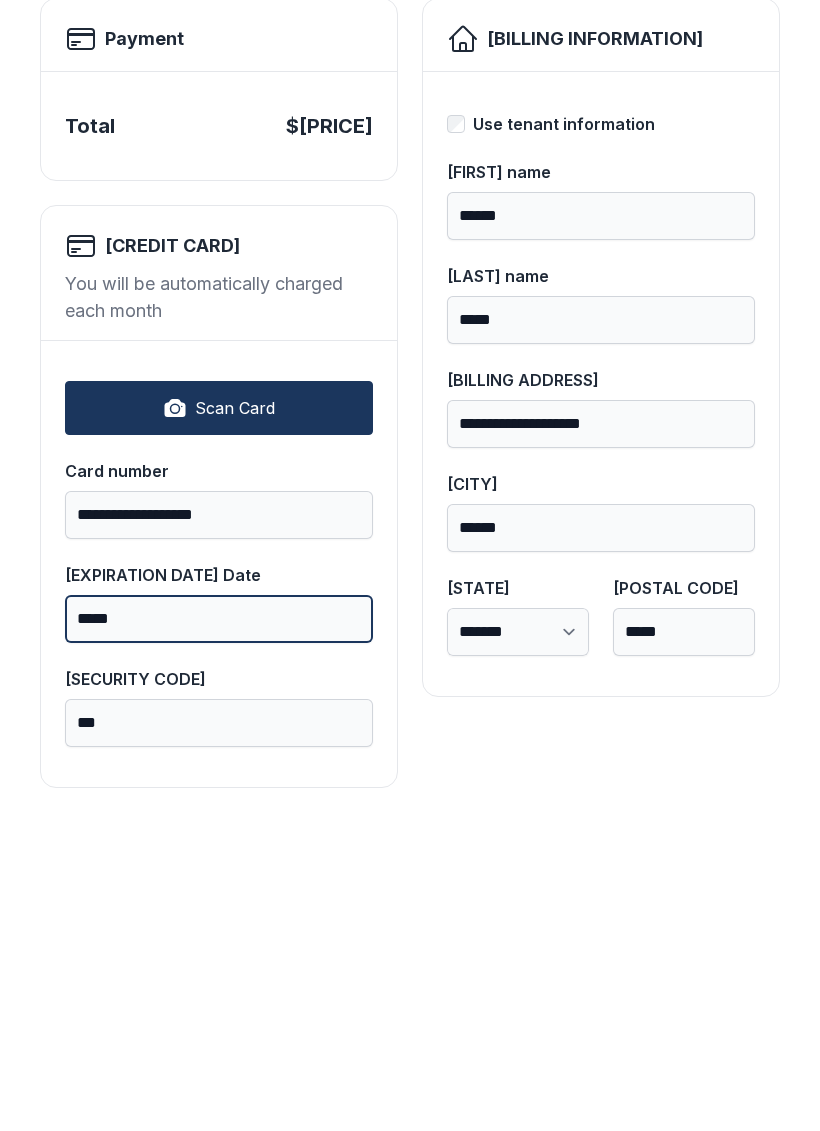 click on "*****" at bounding box center [219, 931] 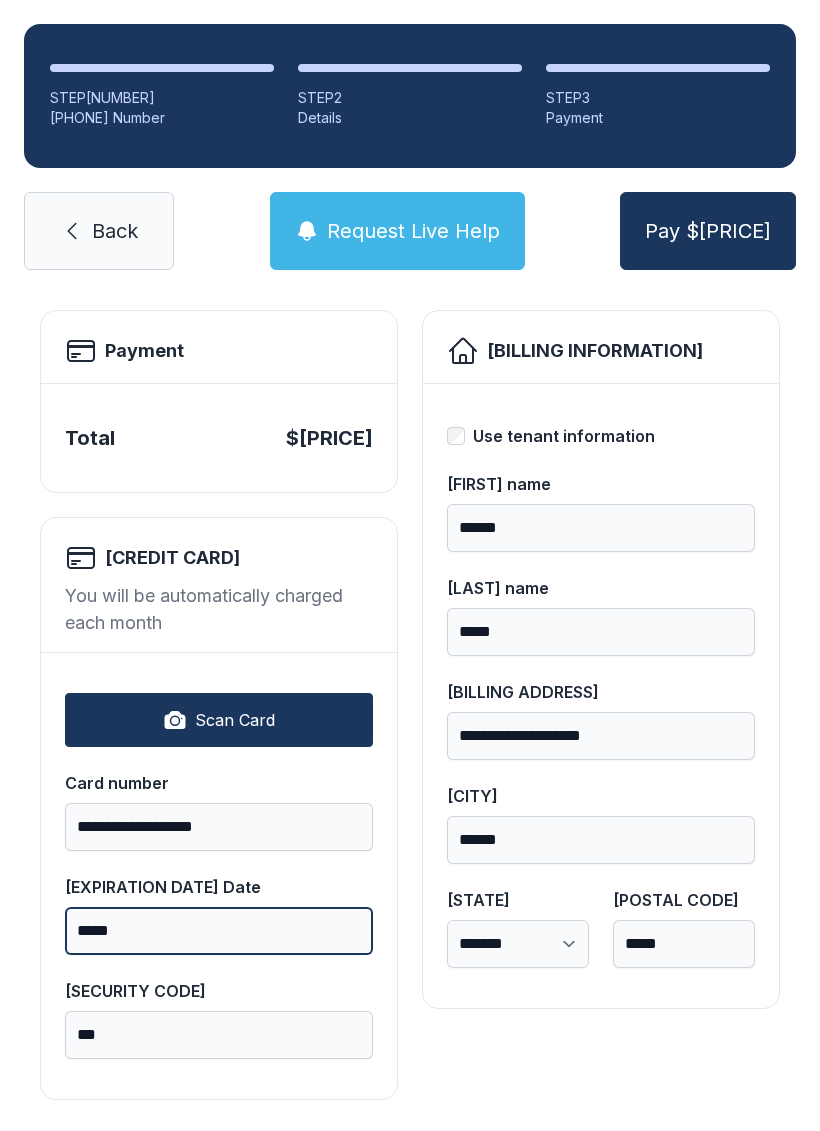 type on "*****" 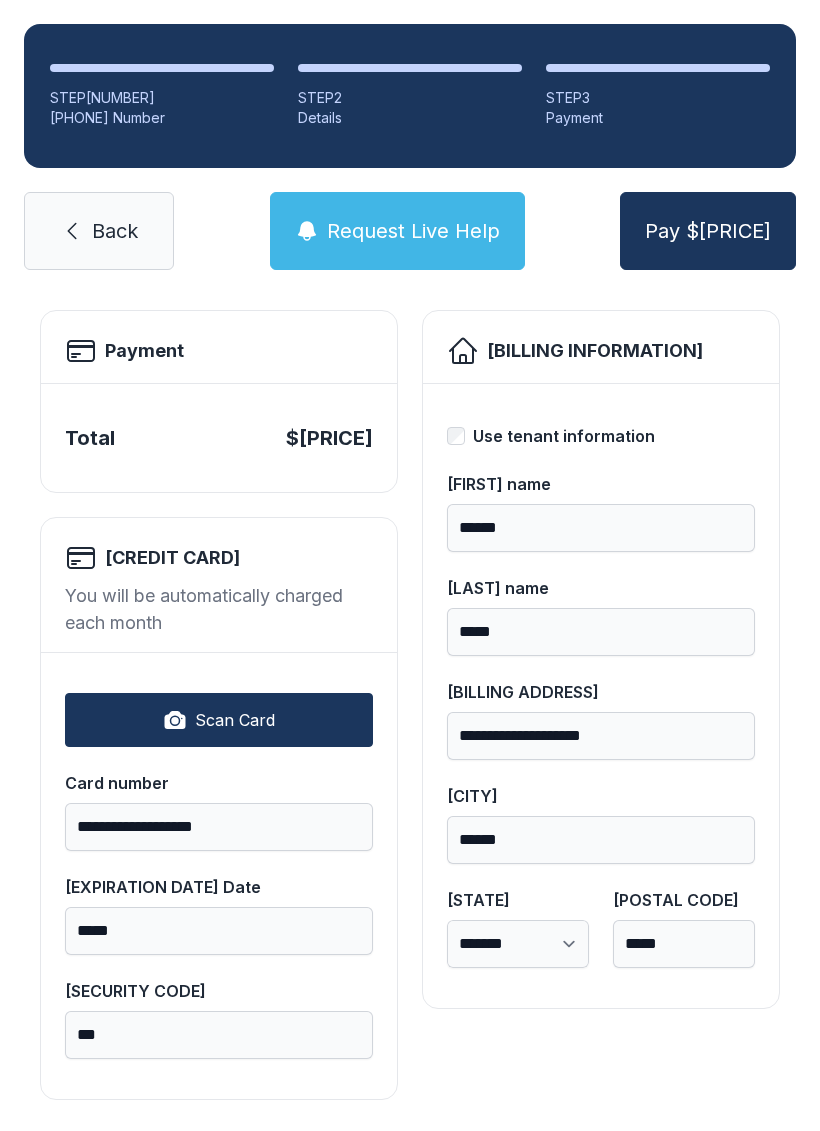 click on "Pay $[PRICE]" at bounding box center [708, 231] 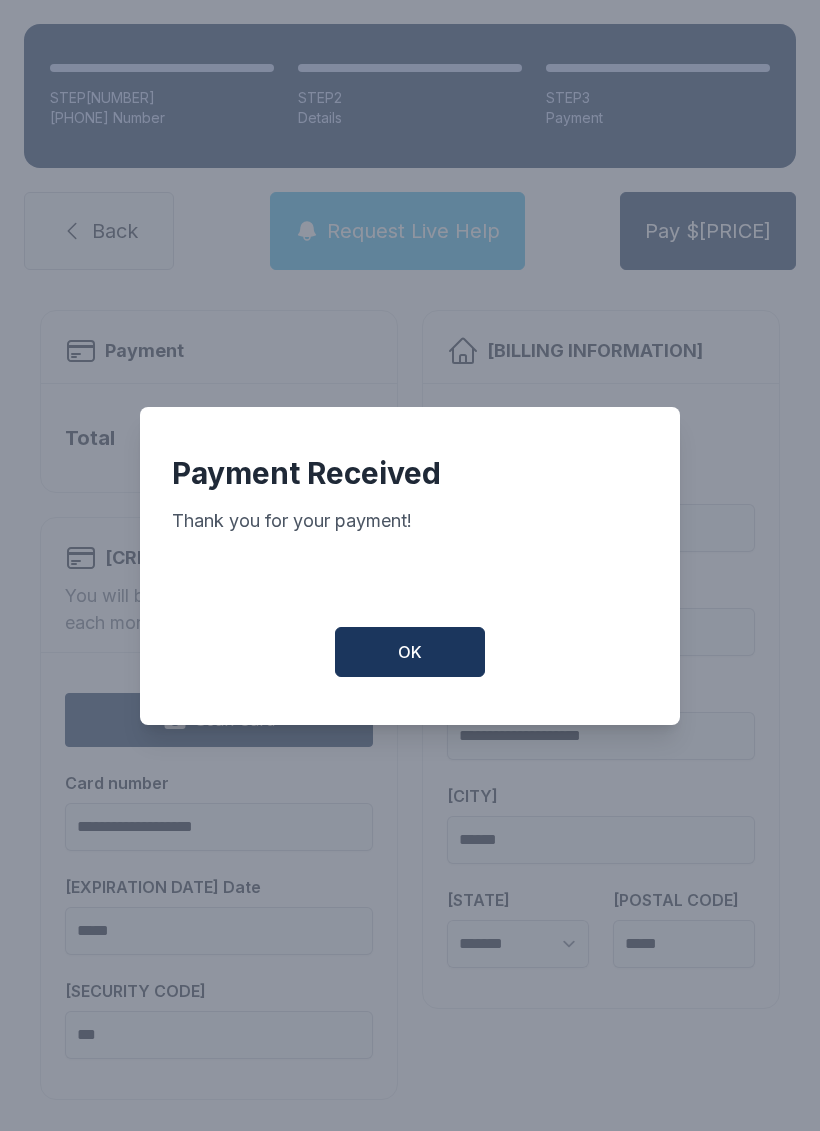click on "OK" at bounding box center [410, 652] 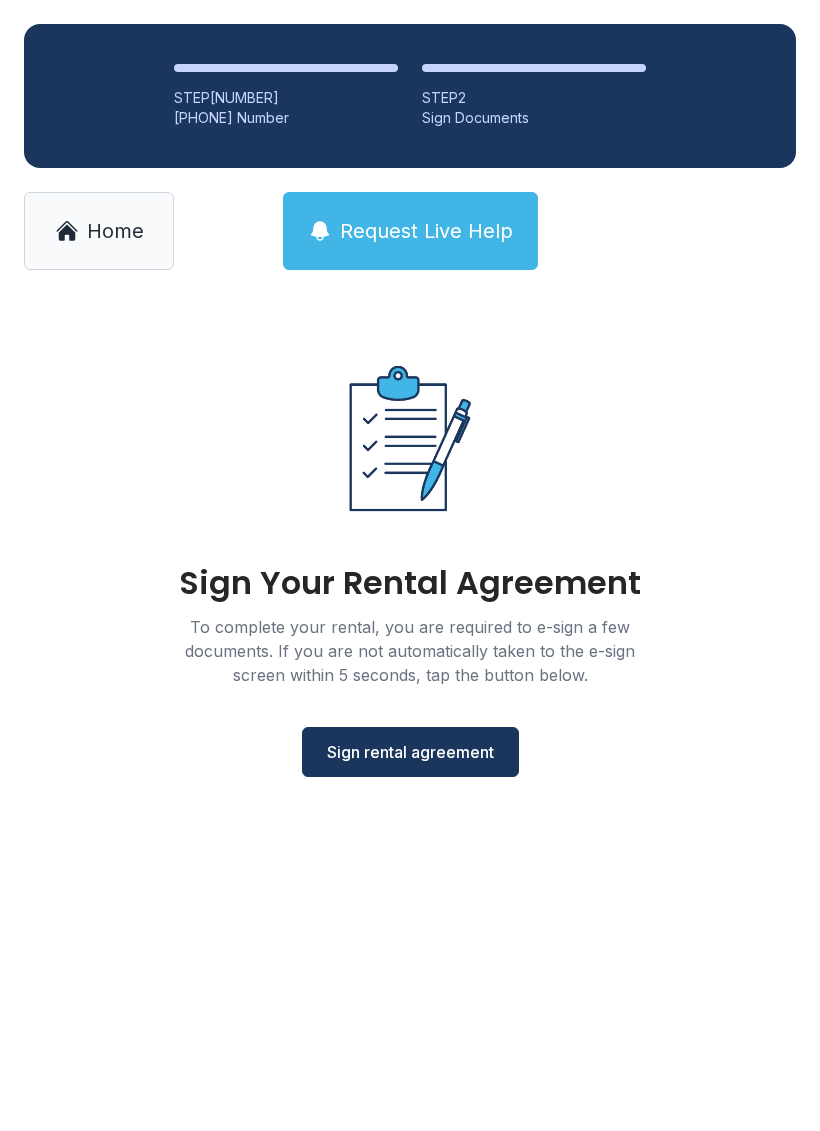 scroll, scrollTop: 0, scrollLeft: 0, axis: both 